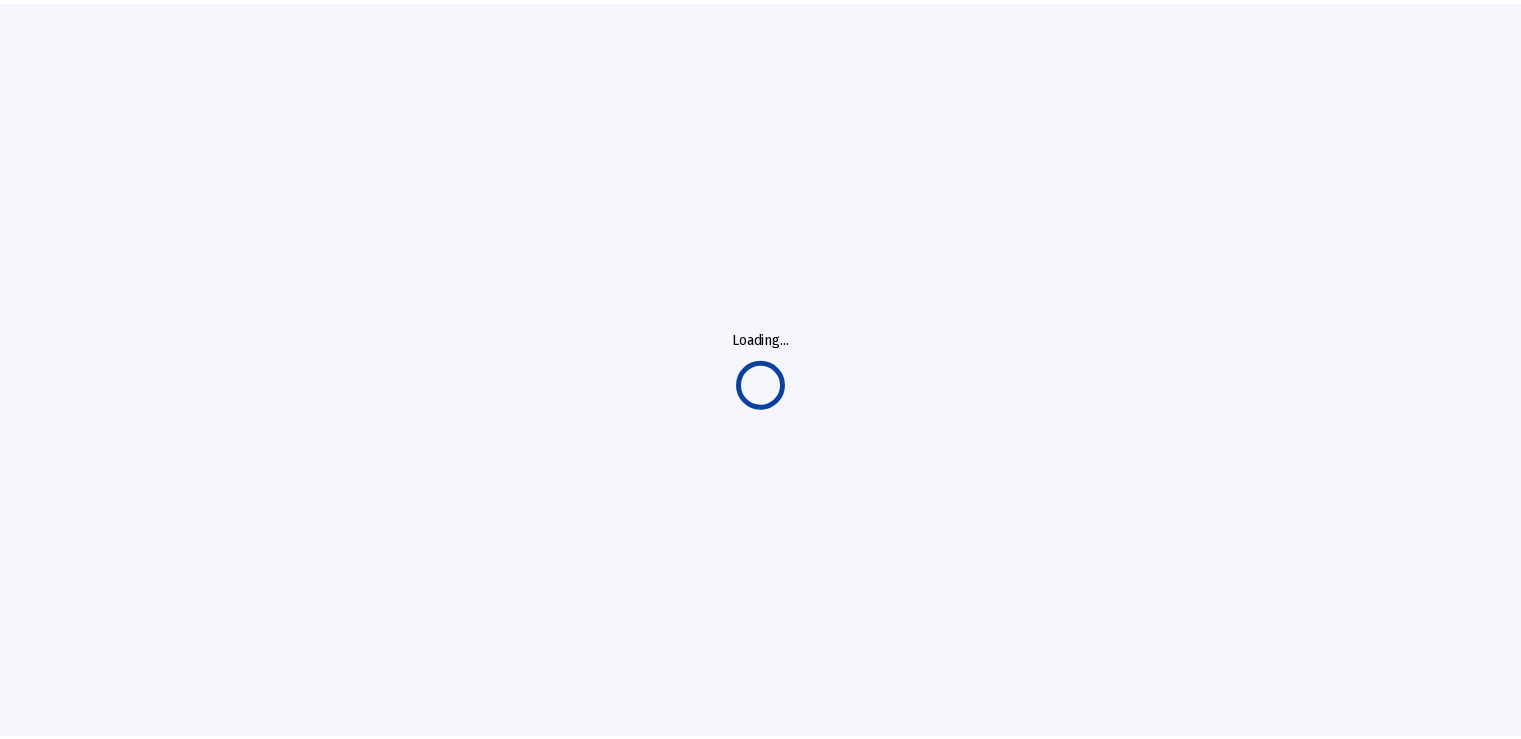 scroll, scrollTop: 0, scrollLeft: 0, axis: both 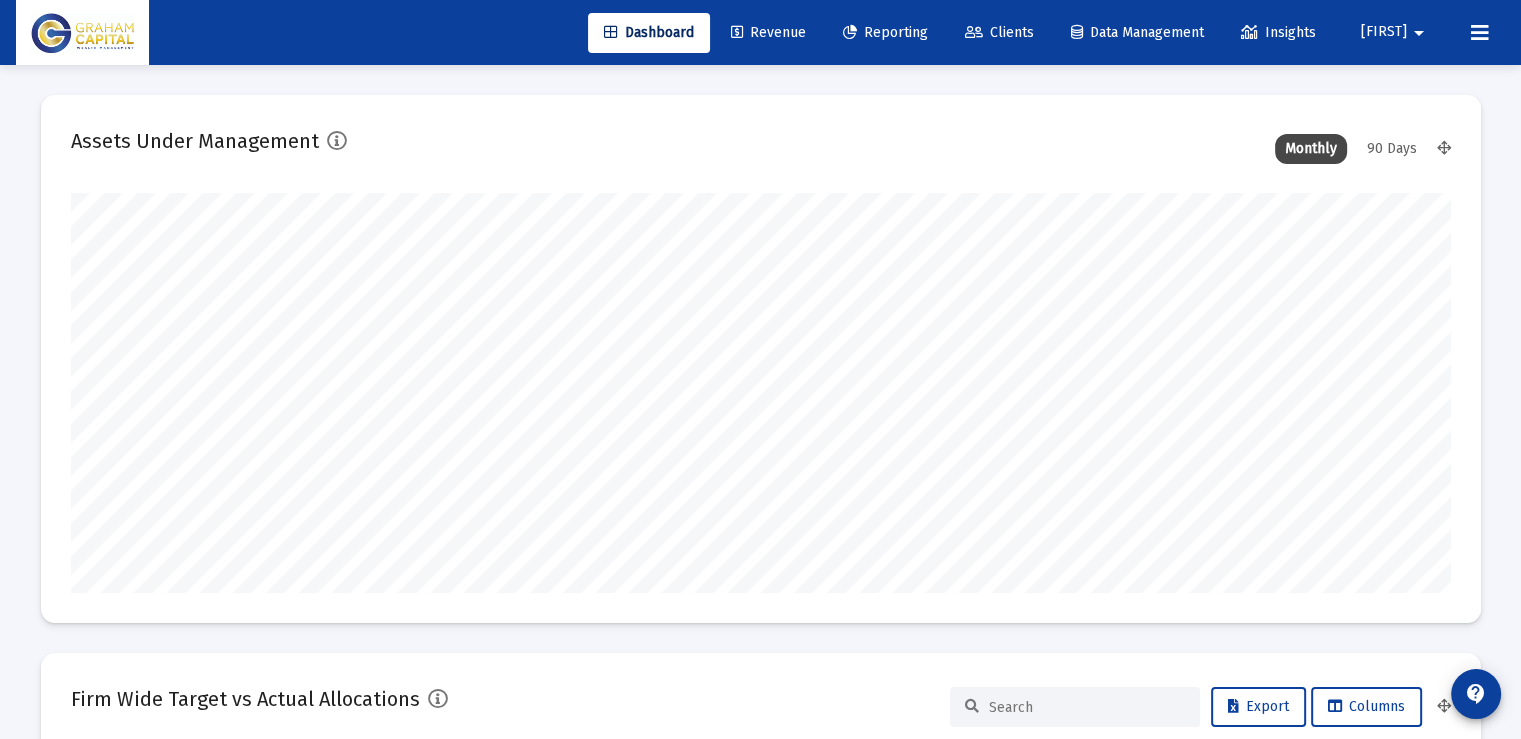 click on "Revenue" 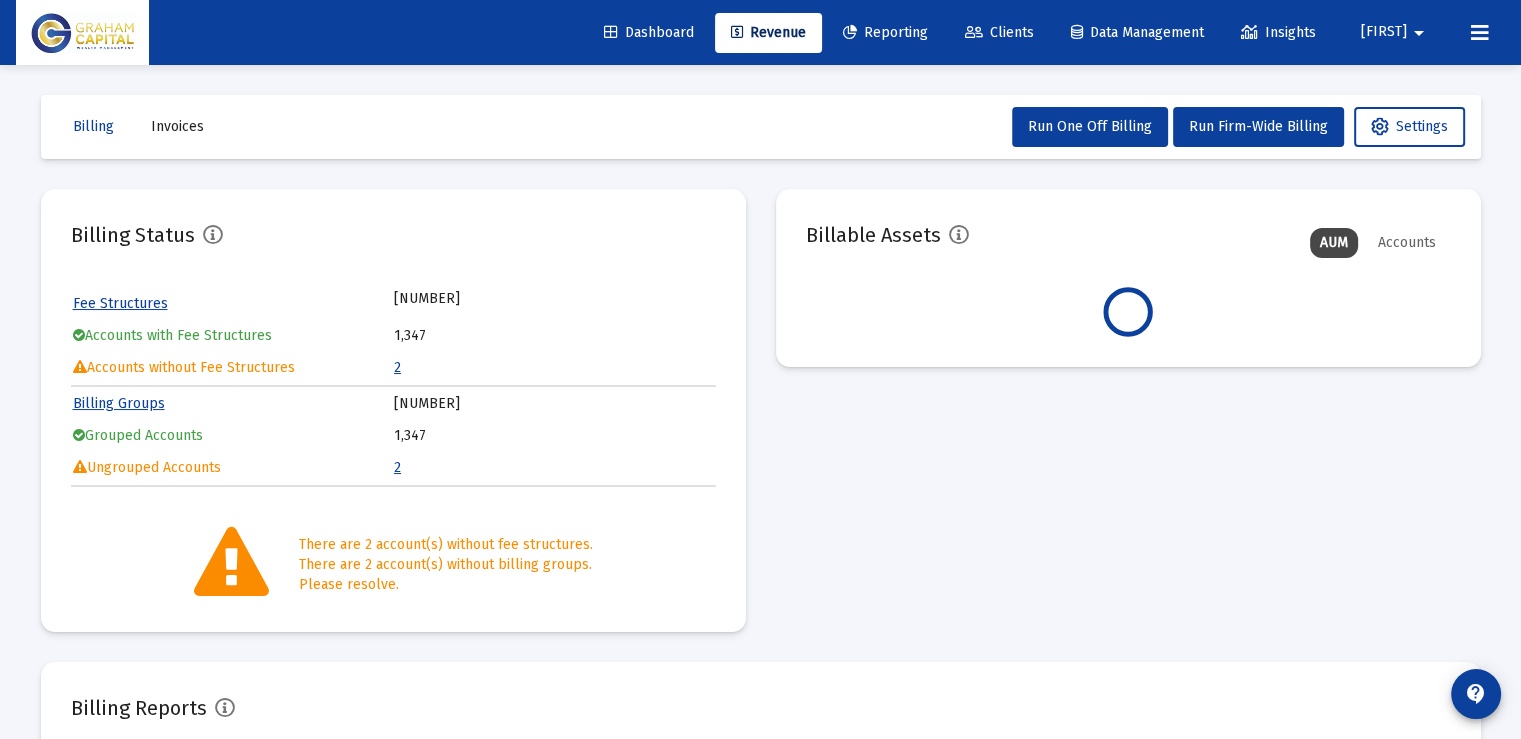 click on "2" 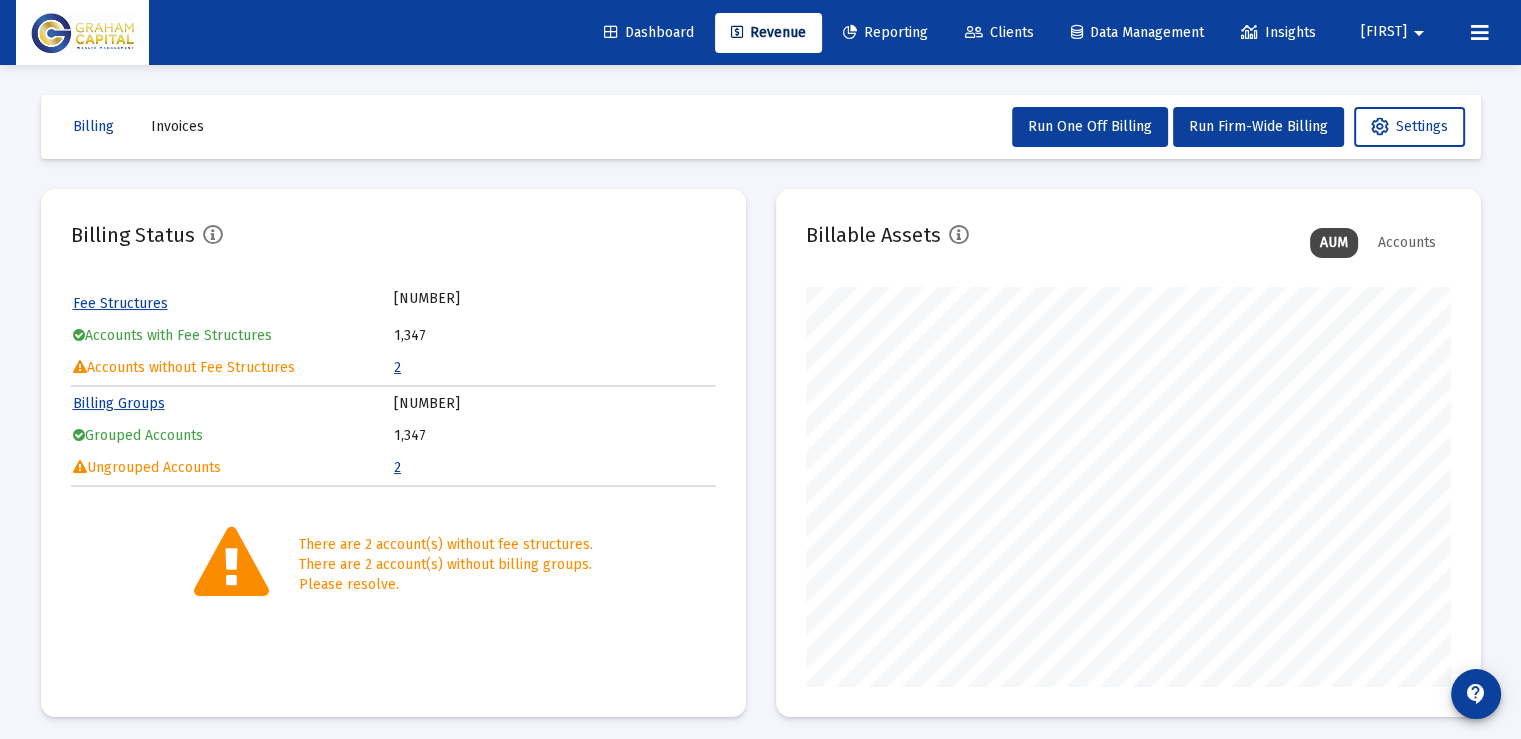 scroll, scrollTop: 999600, scrollLeft: 999355, axis: both 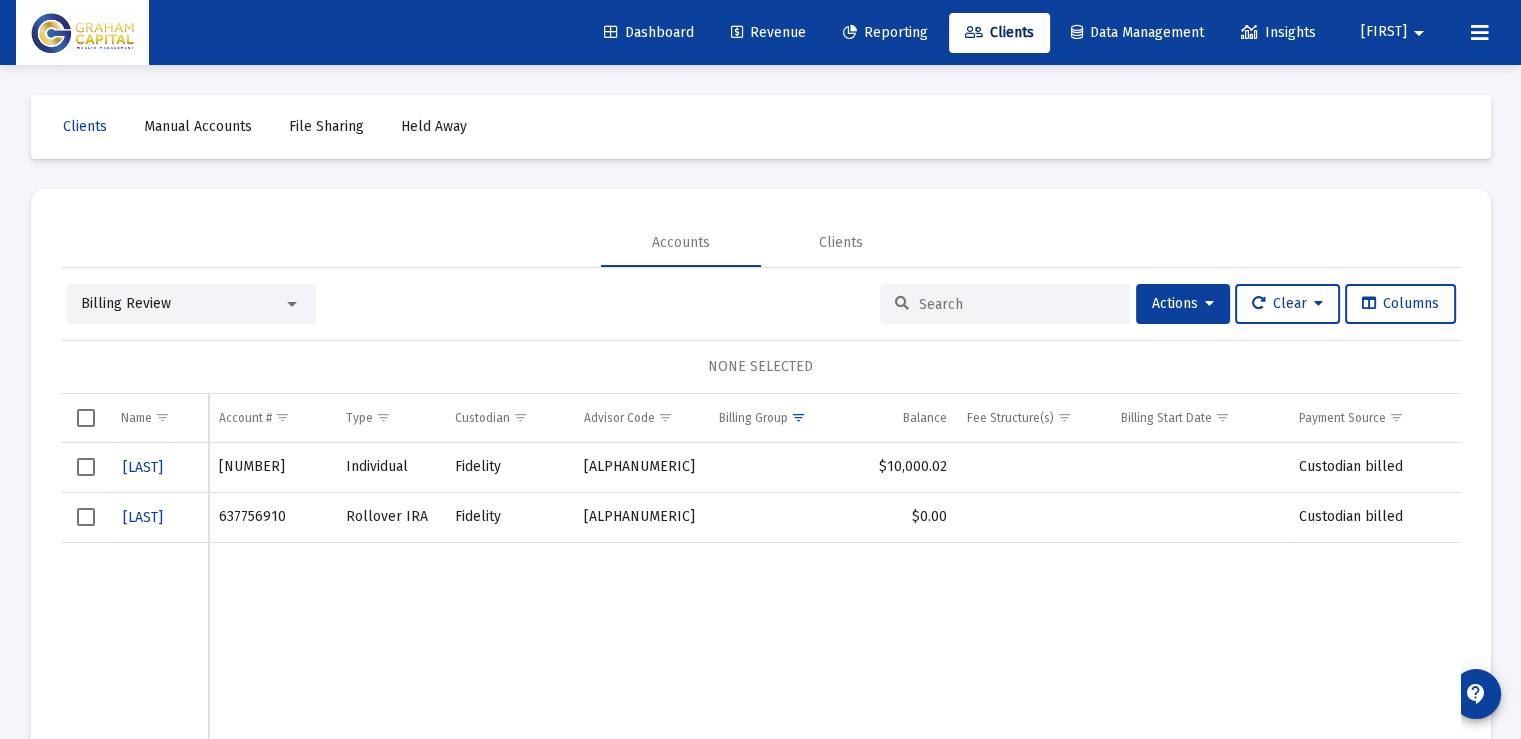click on "Billing Review" at bounding box center [182, 304] 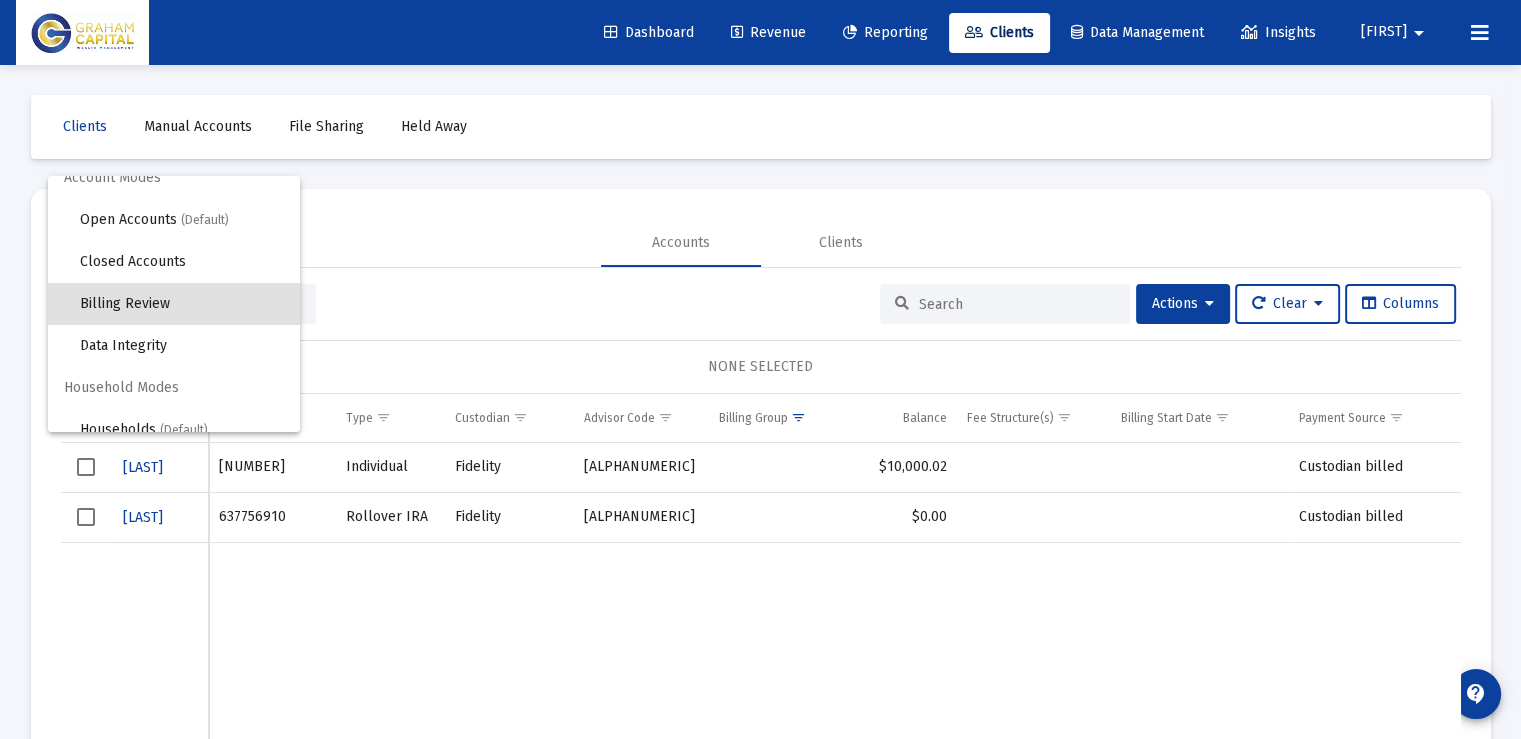 scroll, scrollTop: 37, scrollLeft: 0, axis: vertical 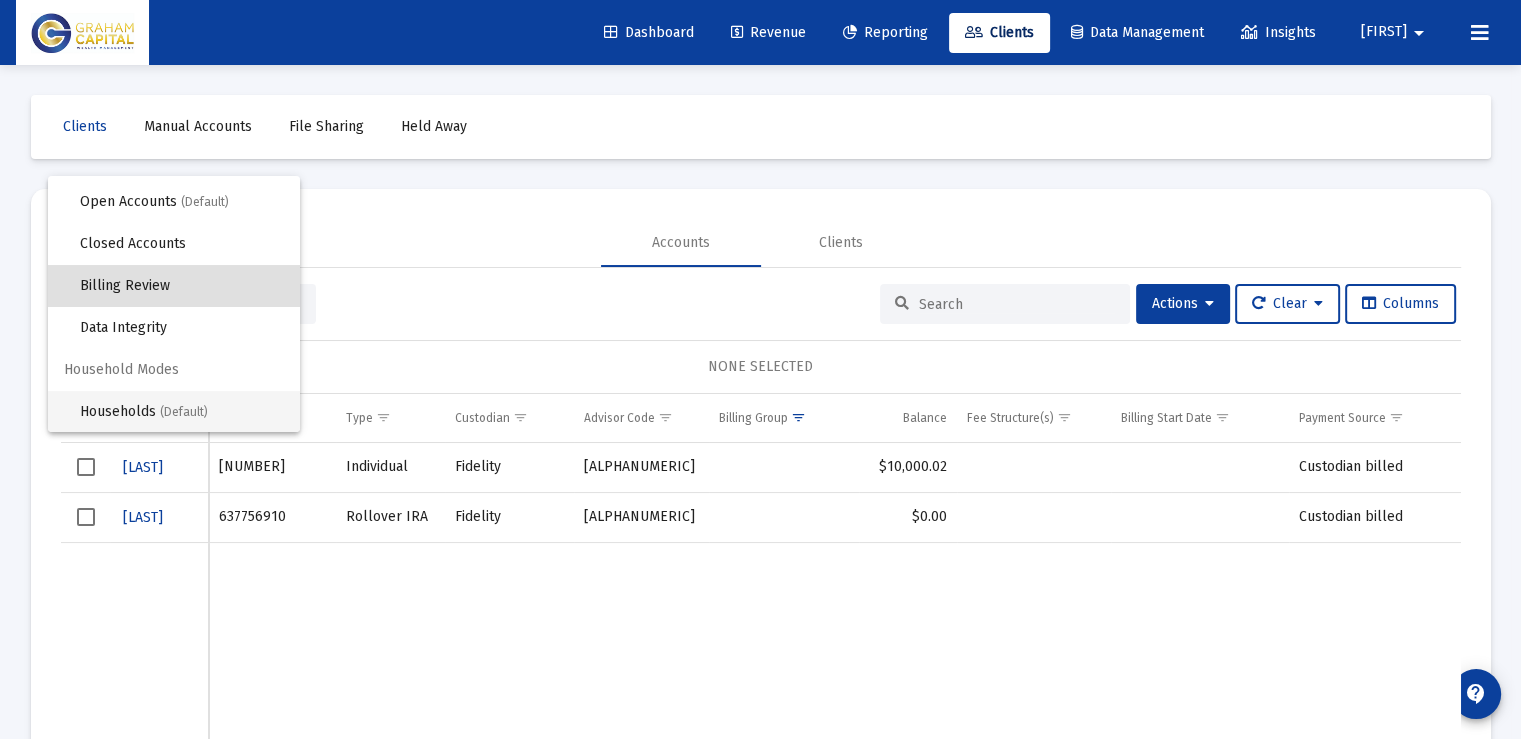 click on "Households  (Default)" at bounding box center (182, 412) 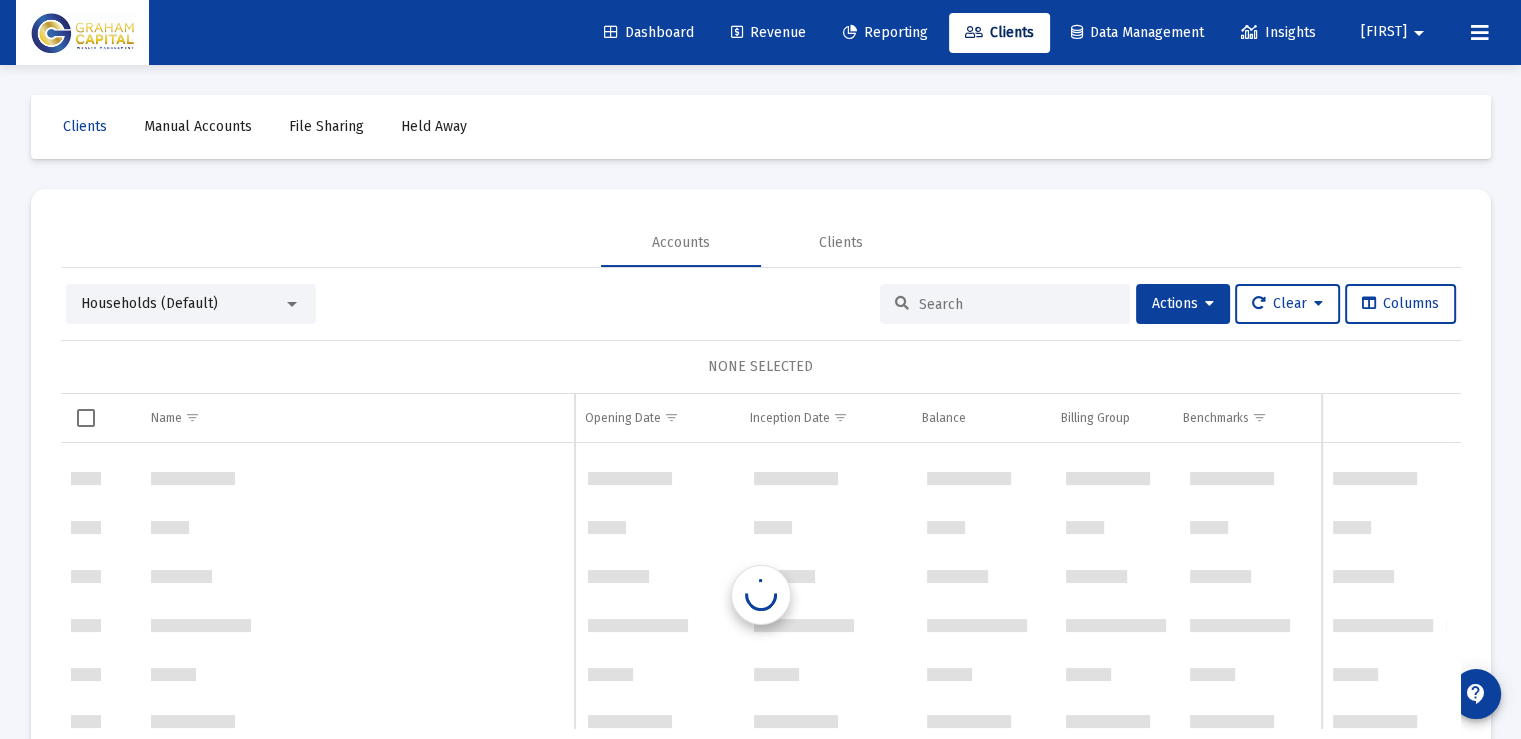 scroll, scrollTop: 41344, scrollLeft: 0, axis: vertical 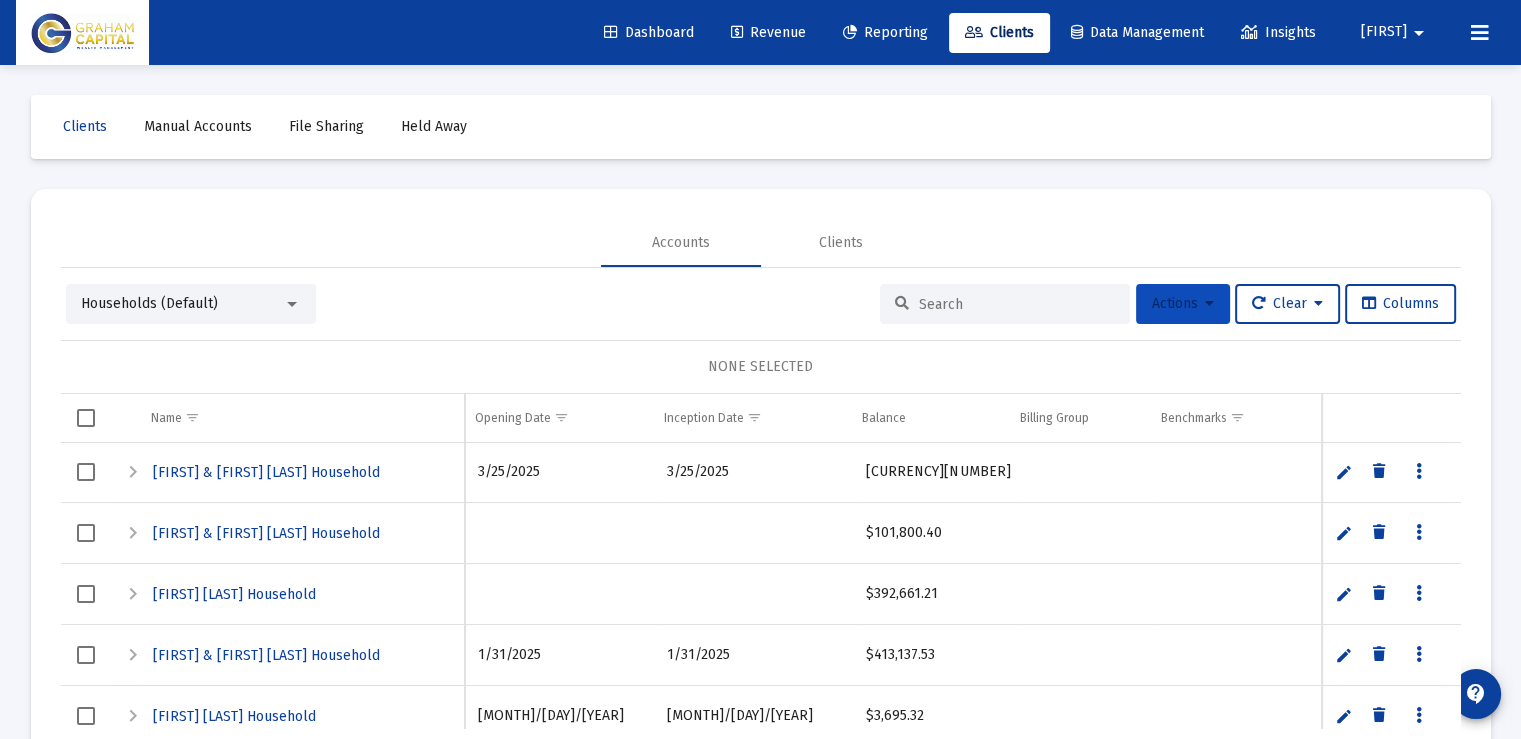 click on "Actions" at bounding box center (1183, 303) 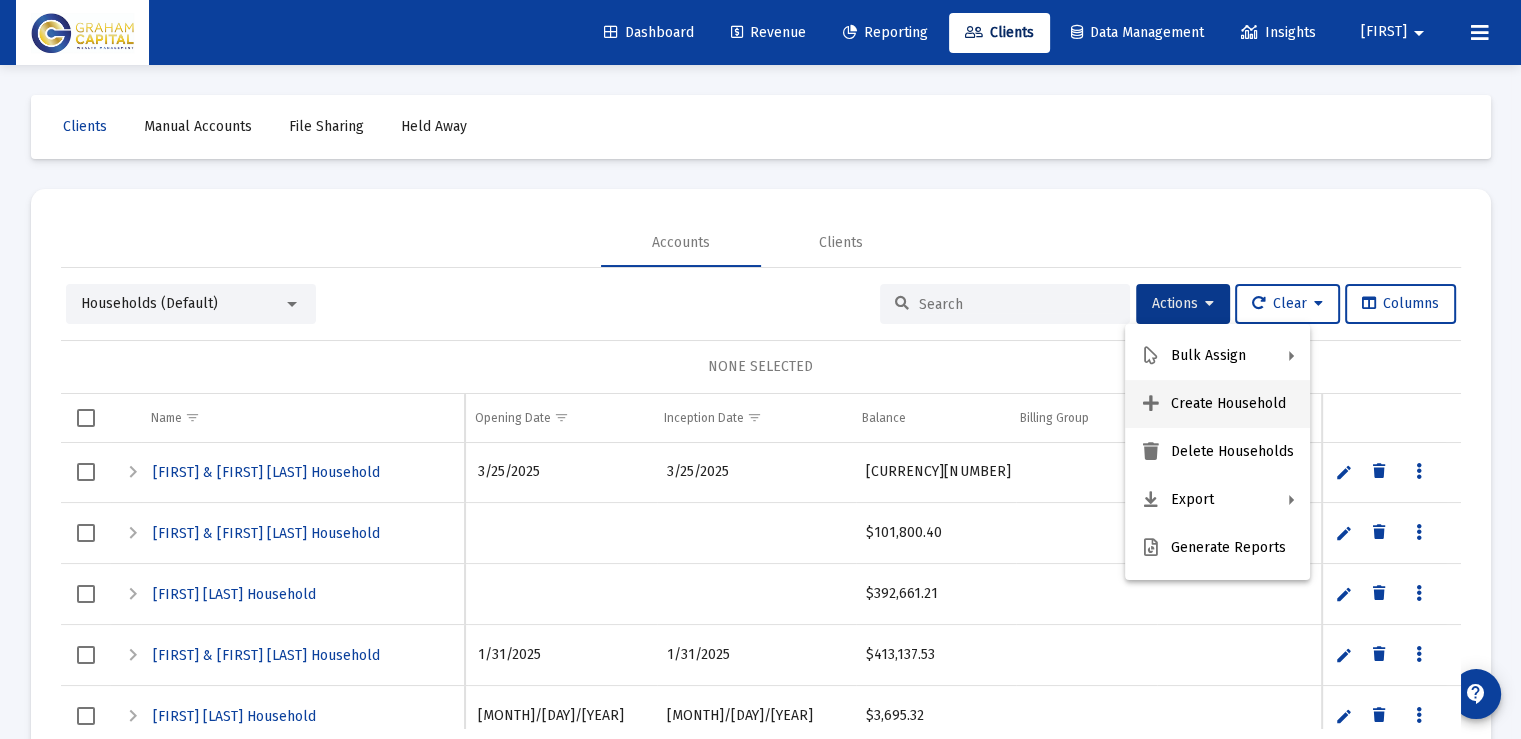 click on "Create Household" at bounding box center [1217, 404] 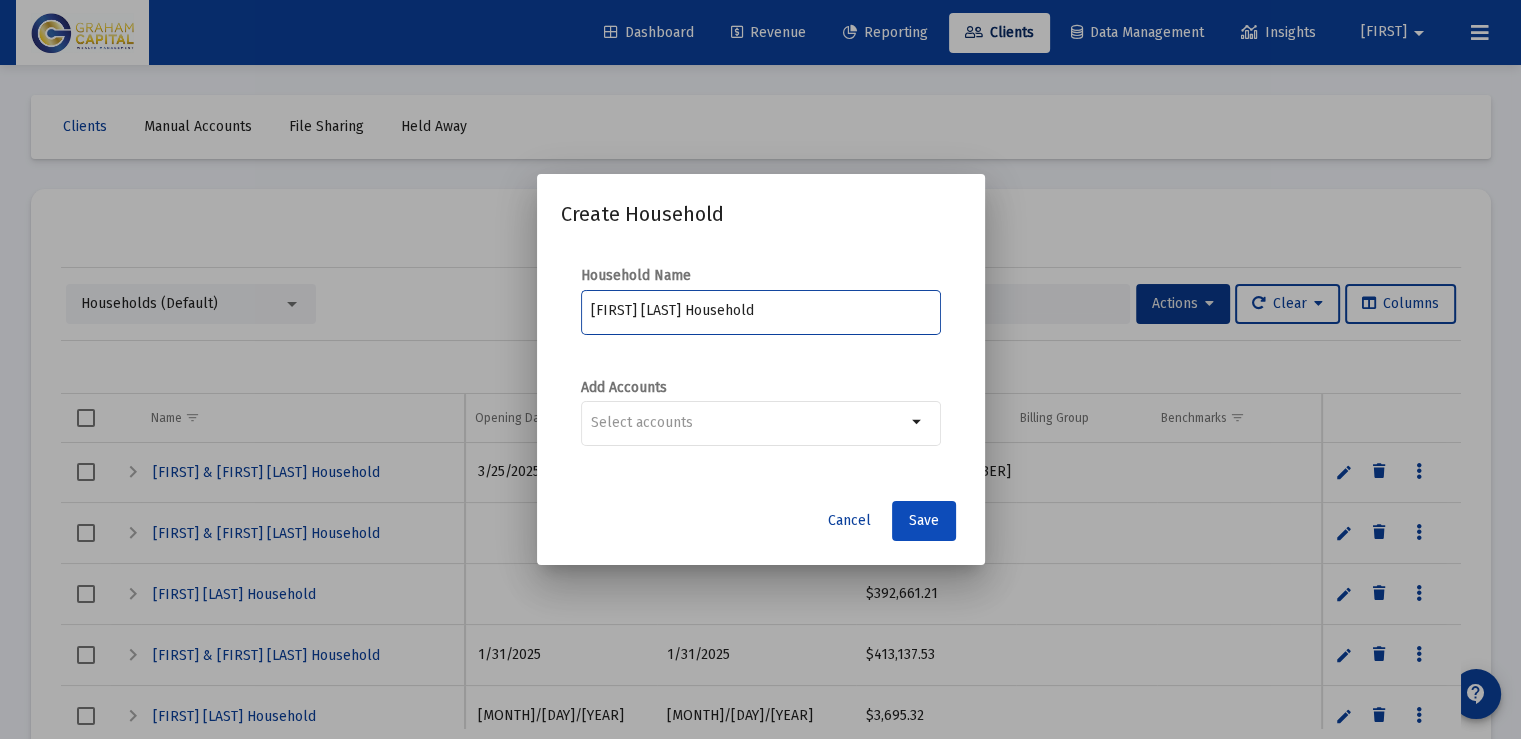 type on "[FIRST] [LAST] Household" 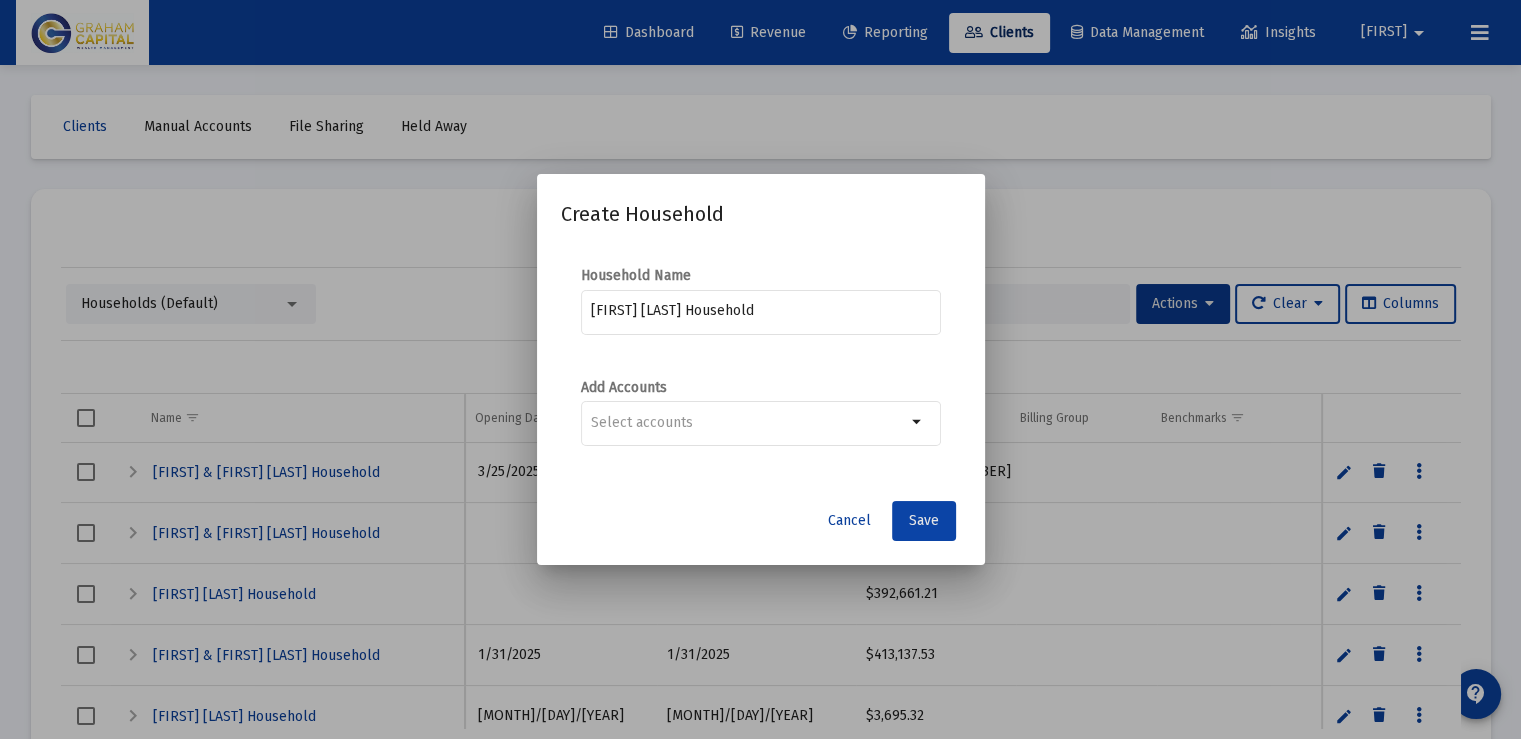 click on "Save" at bounding box center [924, 521] 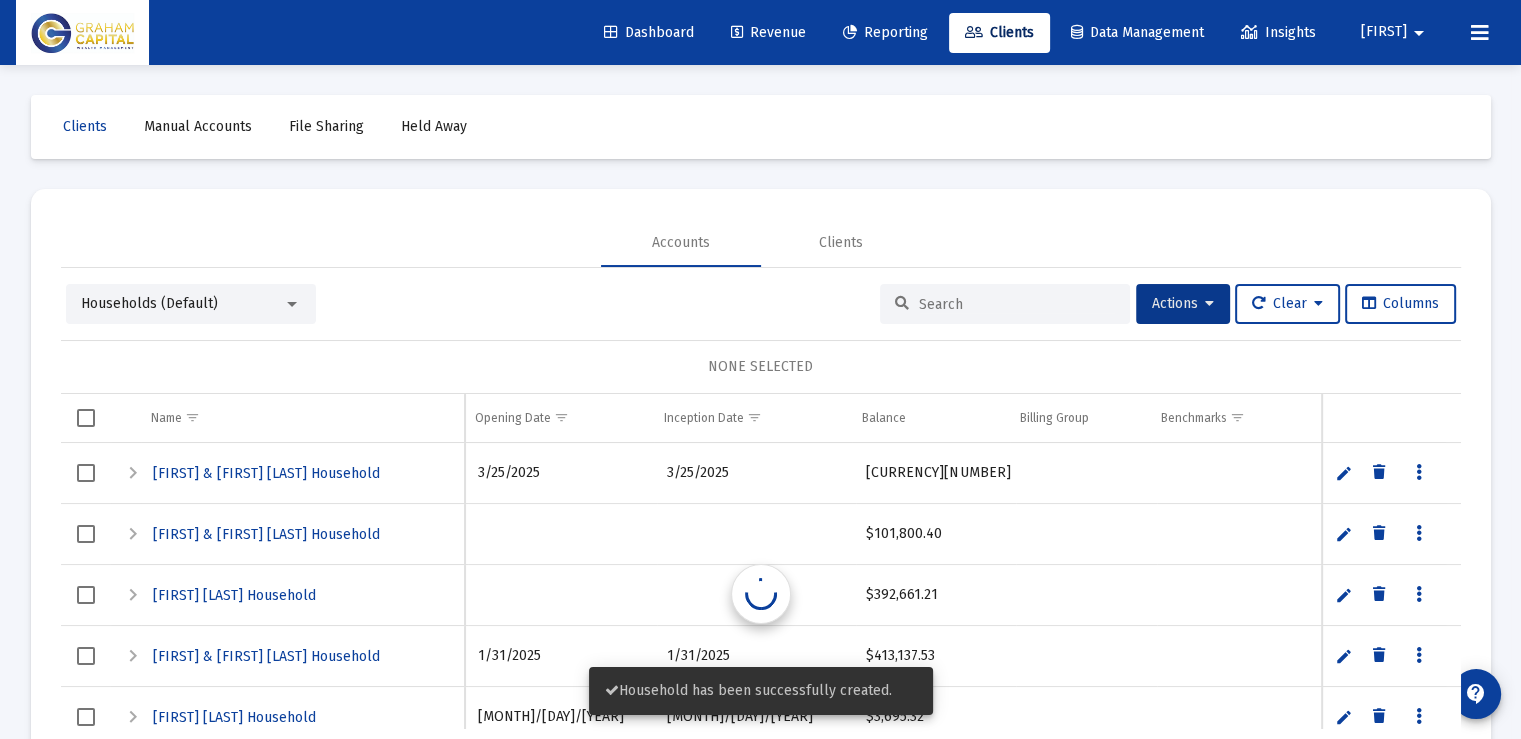 scroll, scrollTop: 41343, scrollLeft: 0, axis: vertical 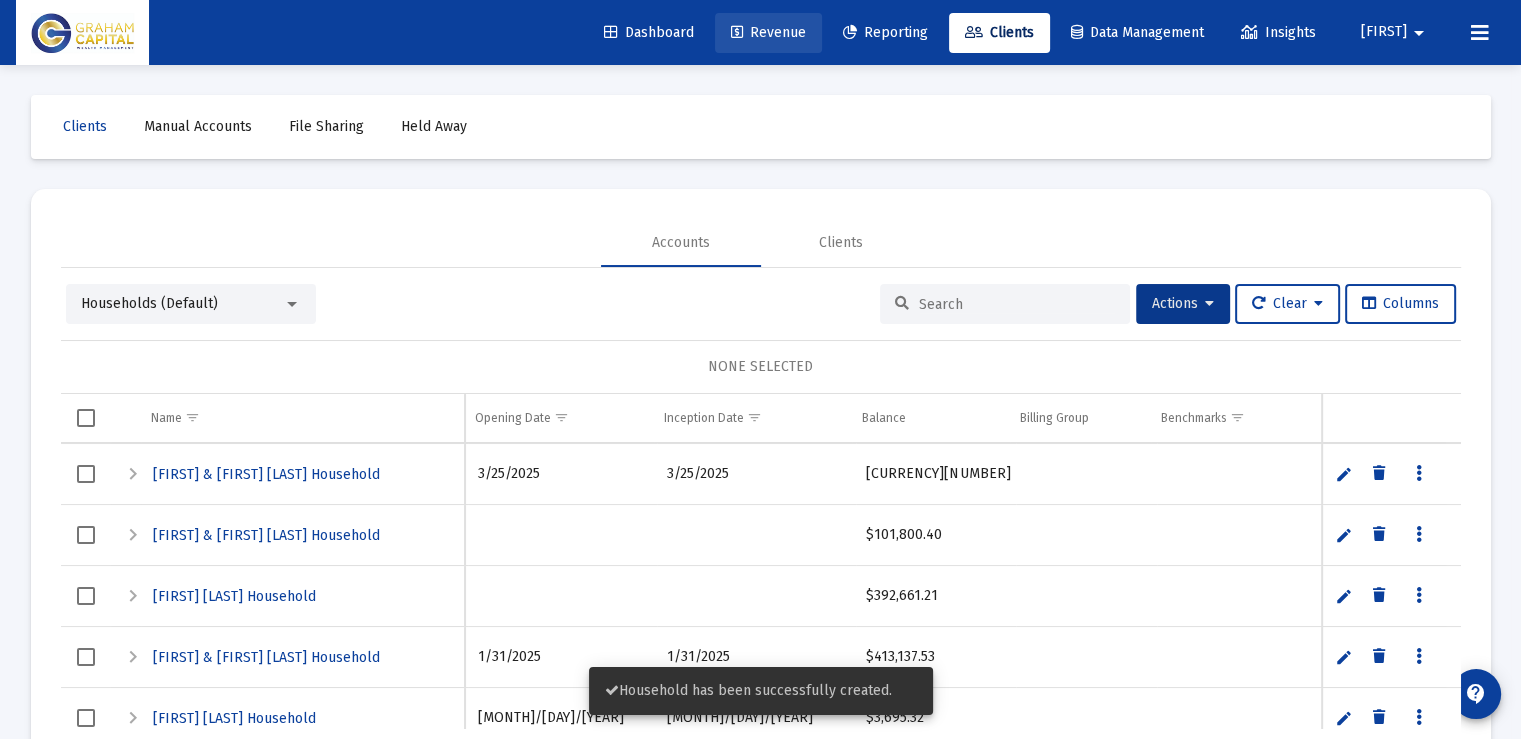 click on "Revenue" 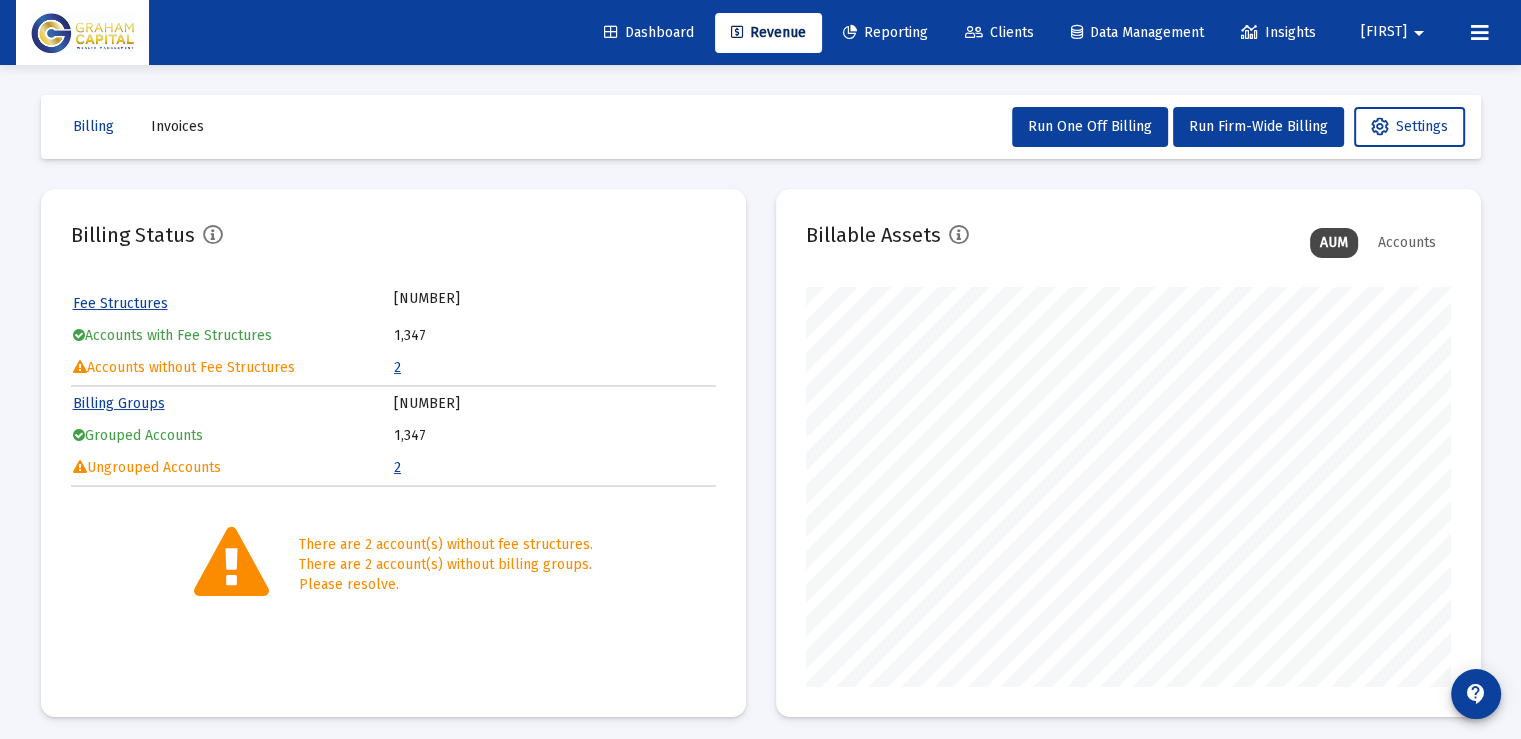 scroll, scrollTop: 999600, scrollLeft: 999355, axis: both 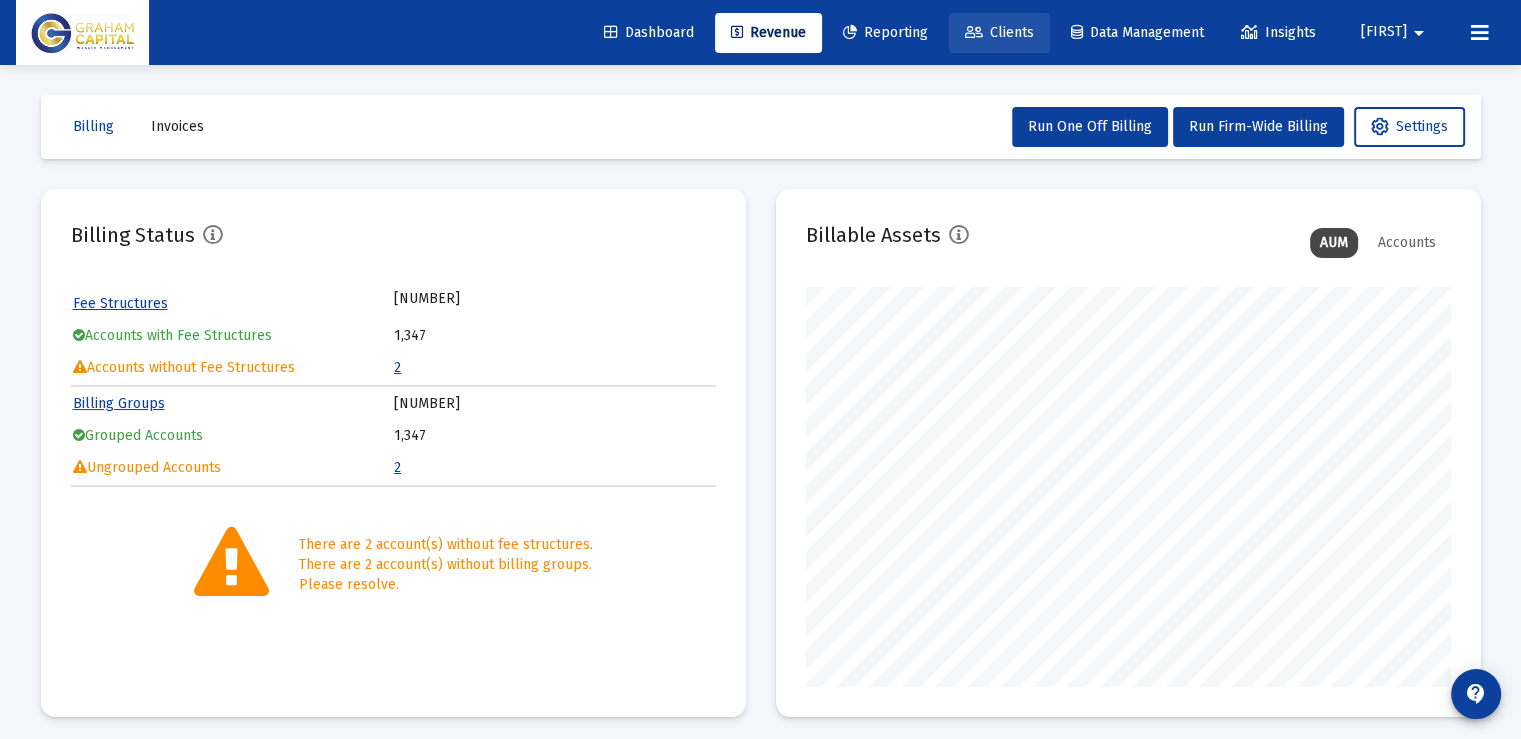click on "Clients" 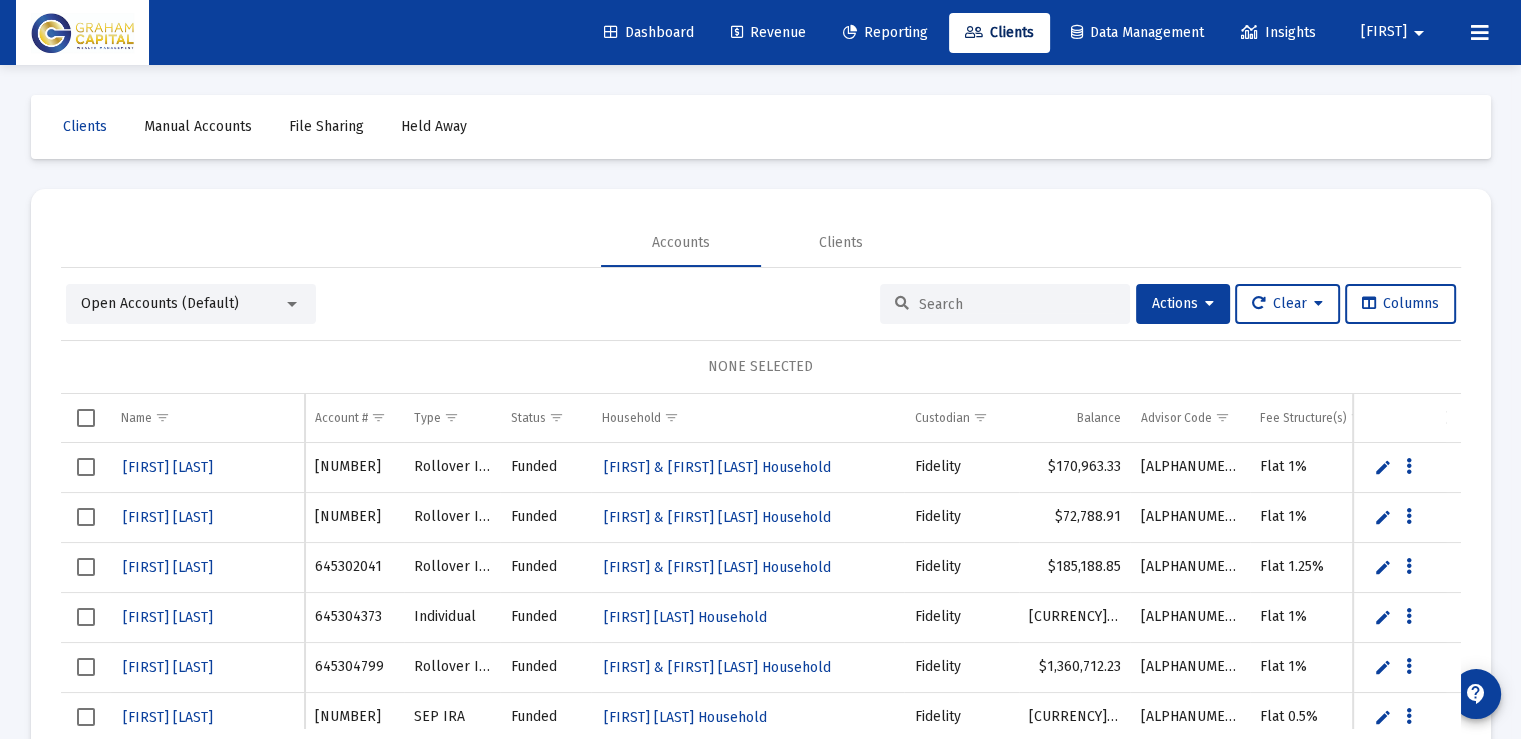 click at bounding box center (292, 304) 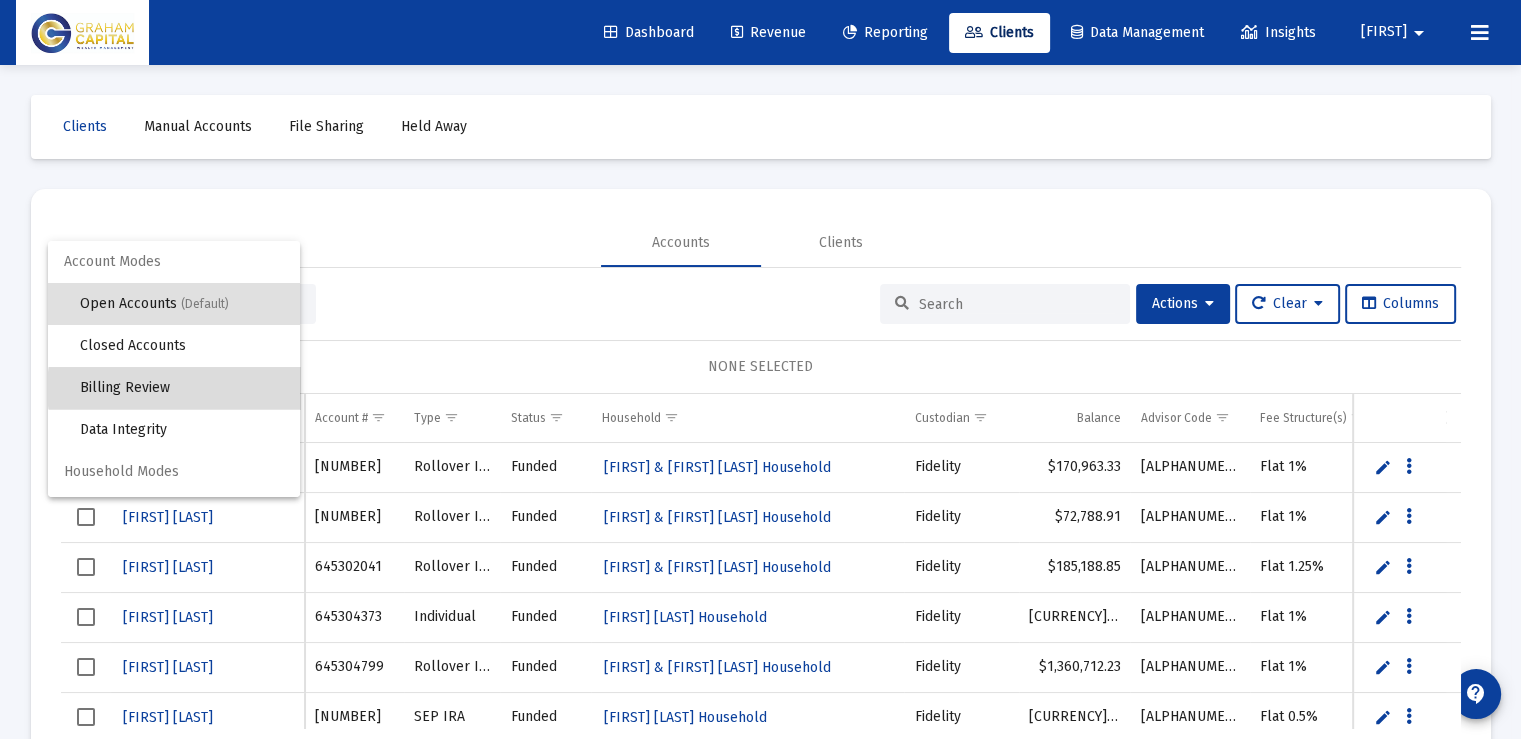 click on "Billing Review" at bounding box center (182, 388) 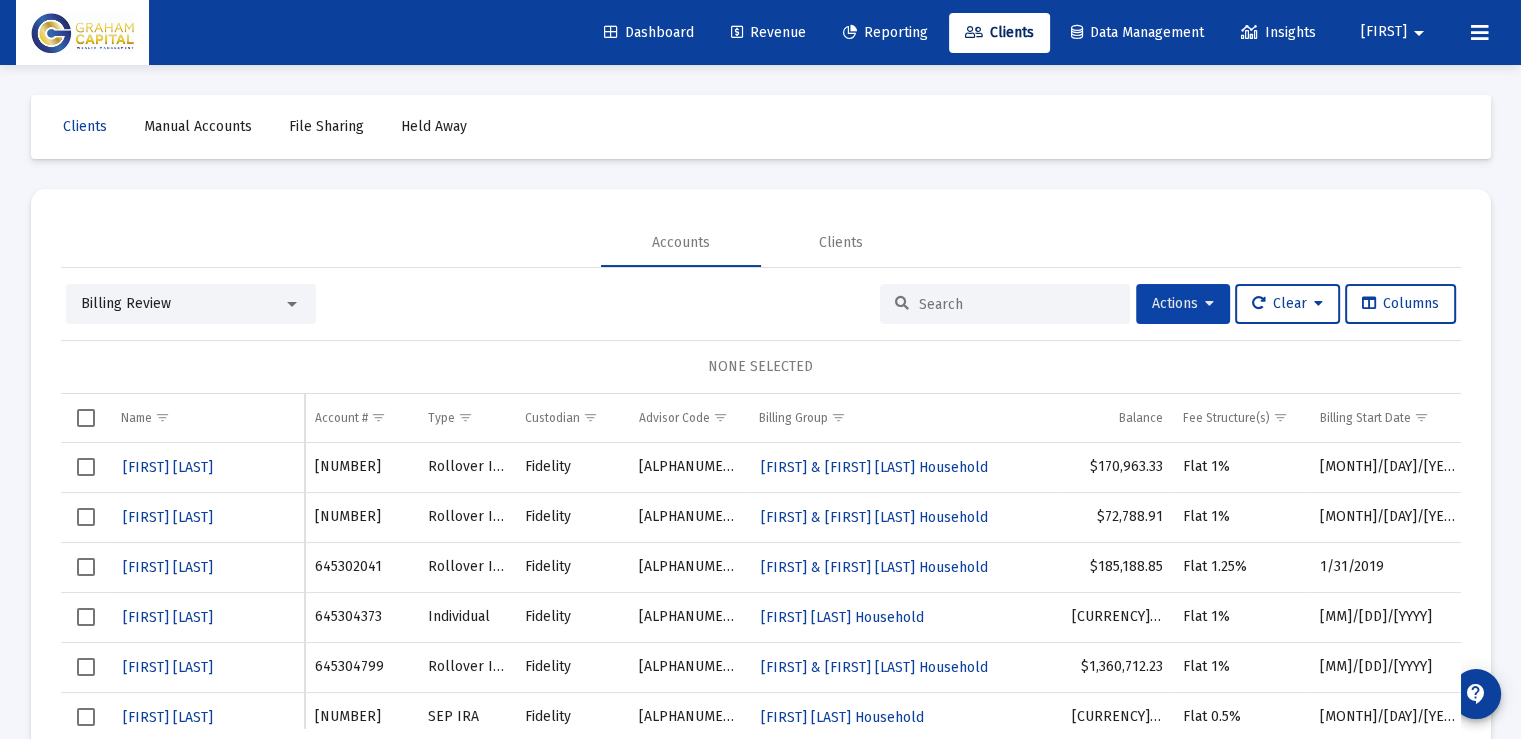 click on "Actions" at bounding box center [1183, 304] 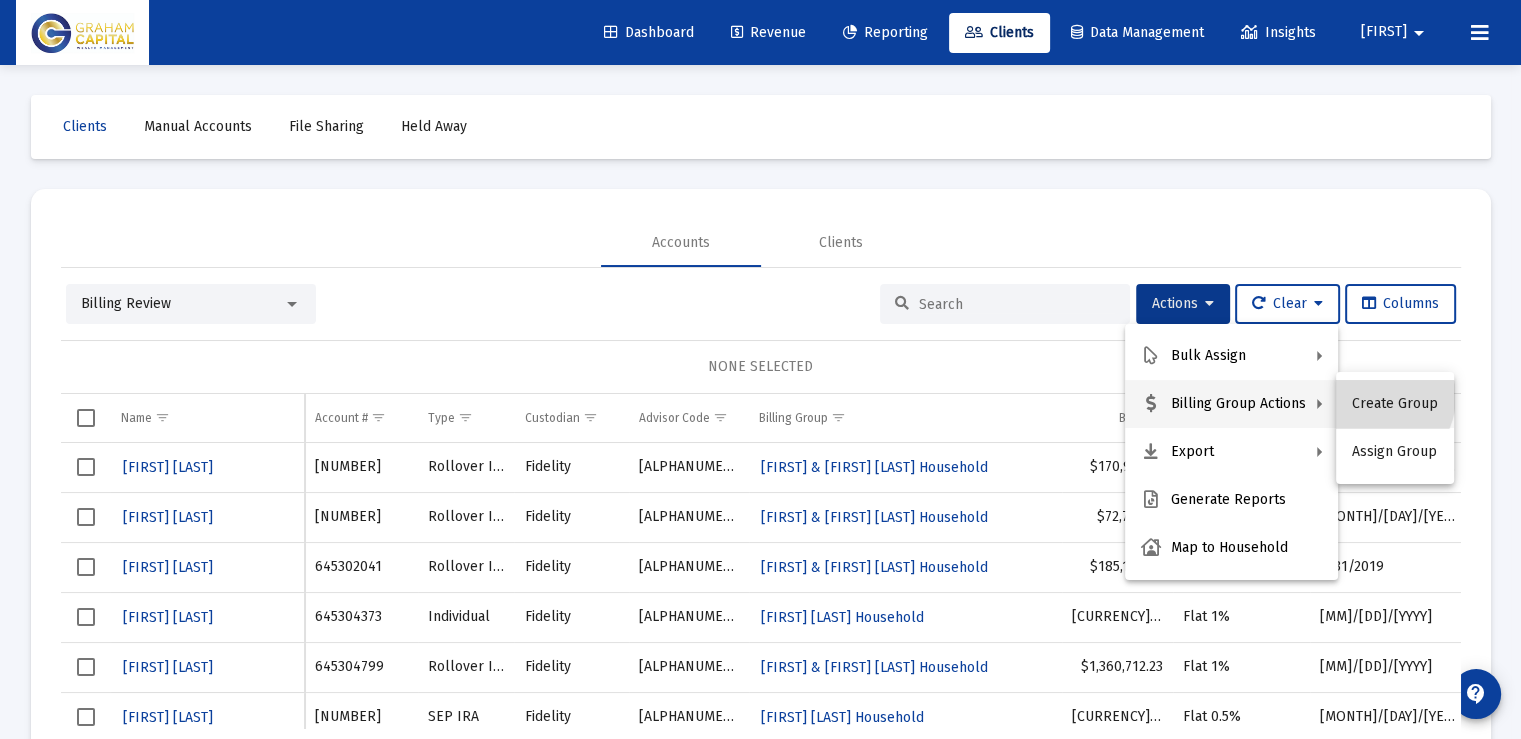 click on "Create Group" at bounding box center [1395, 404] 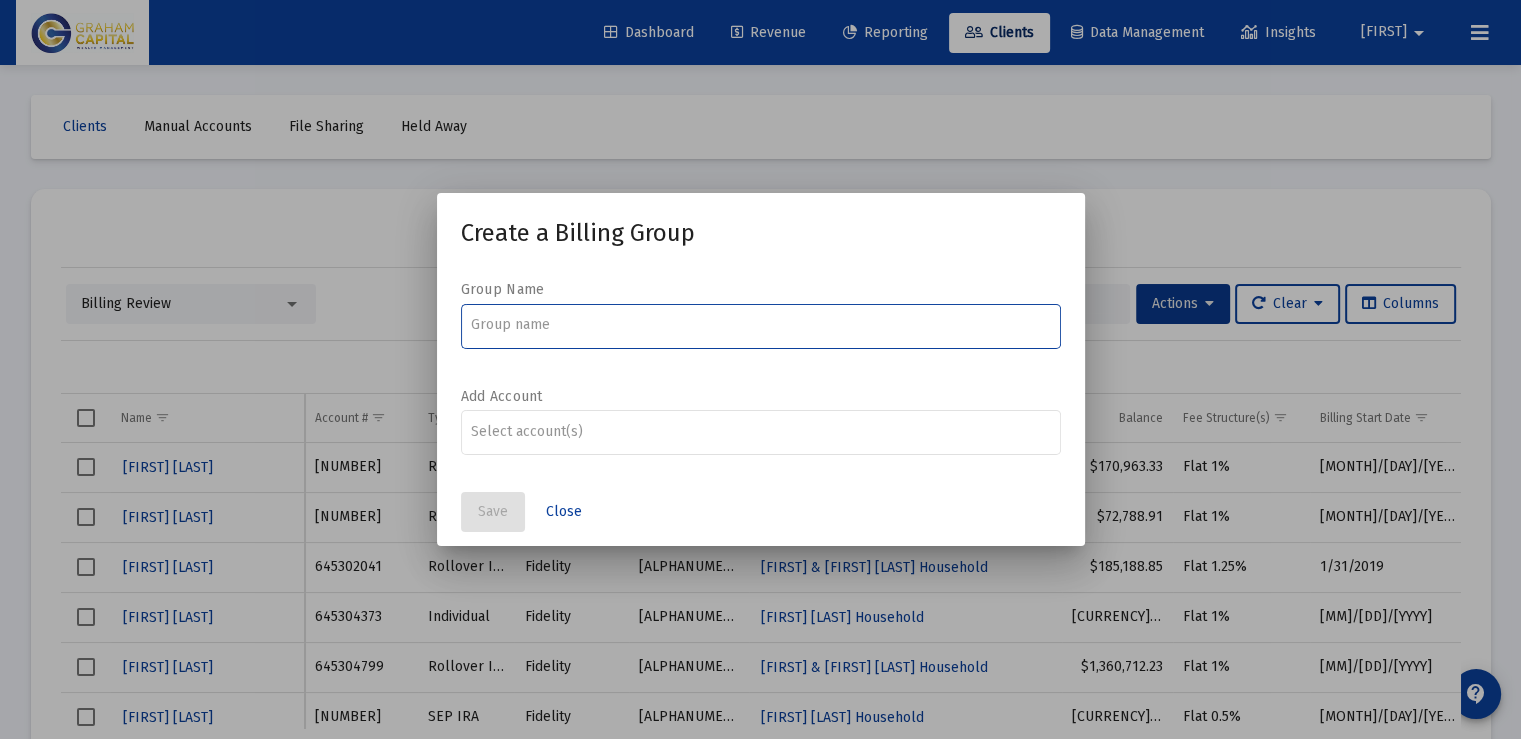 type on "L" 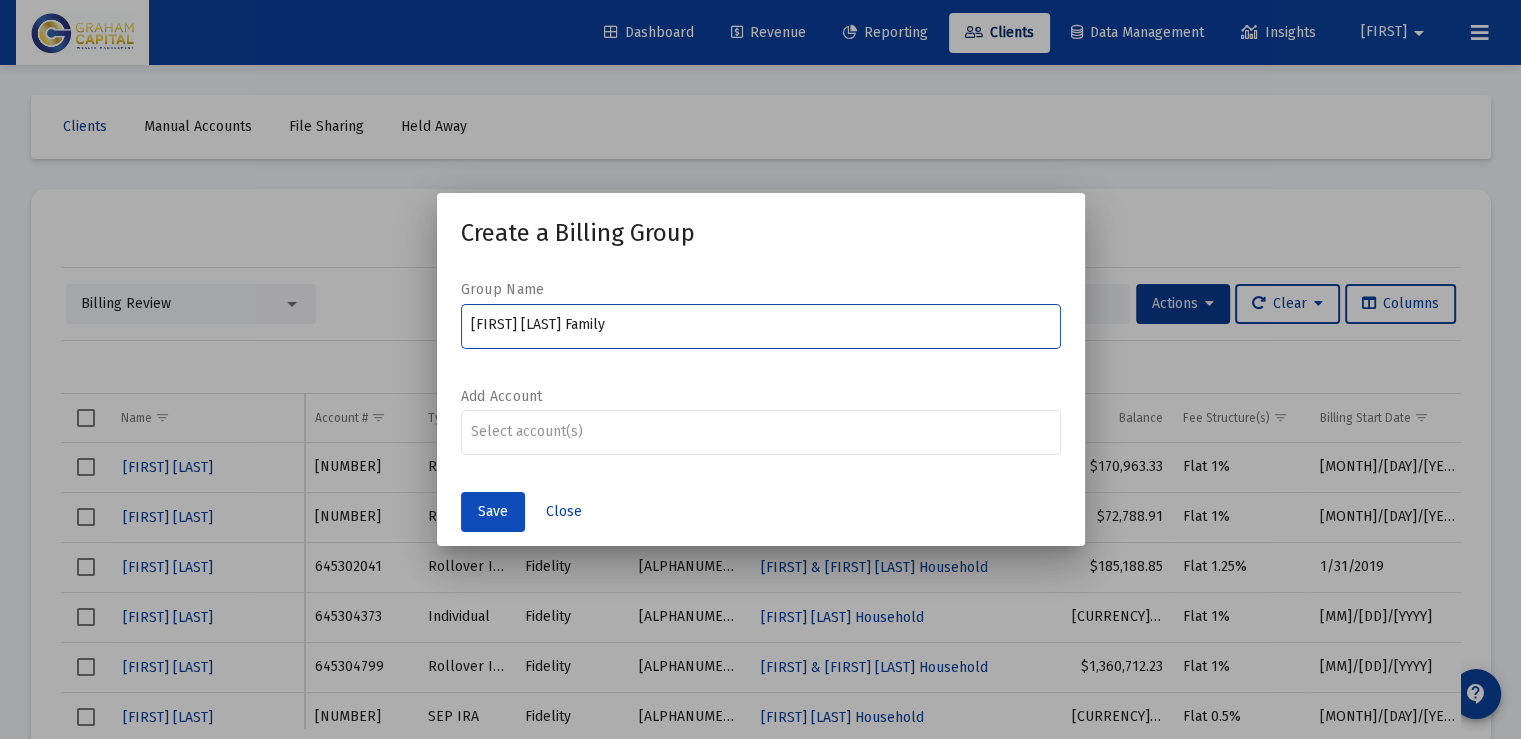 type on "[FIRST] [LAST] Family" 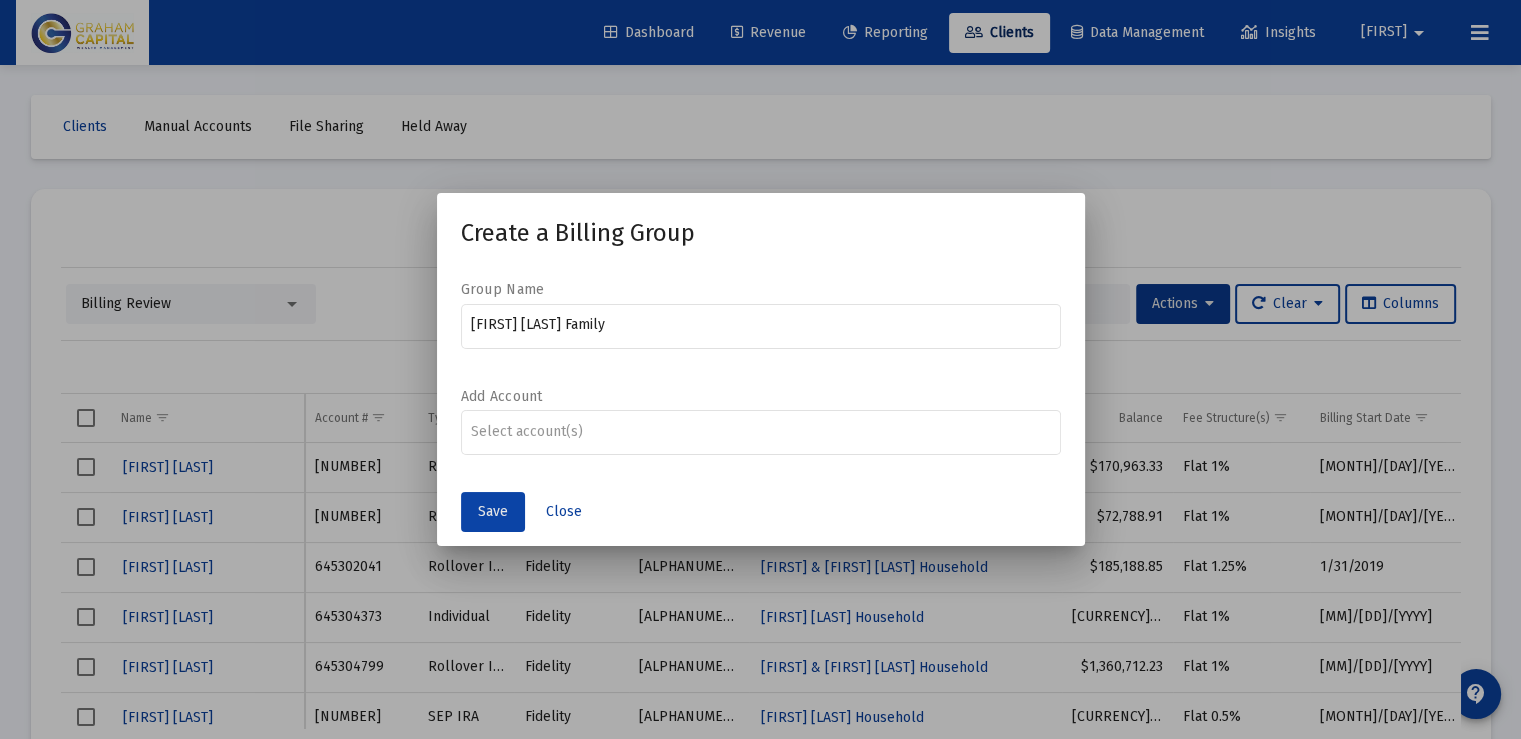 click on "Save" at bounding box center [493, 511] 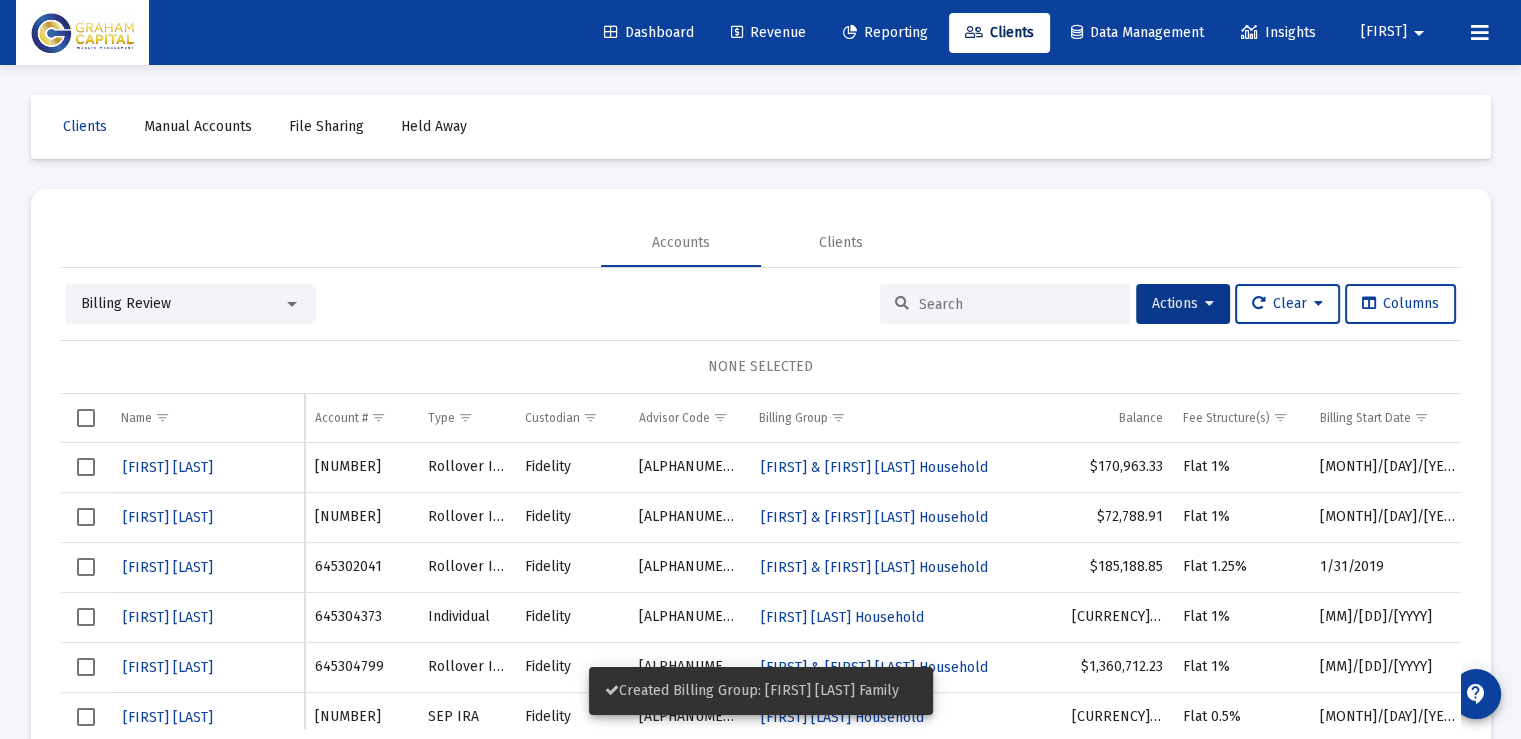 click on "Reporting" 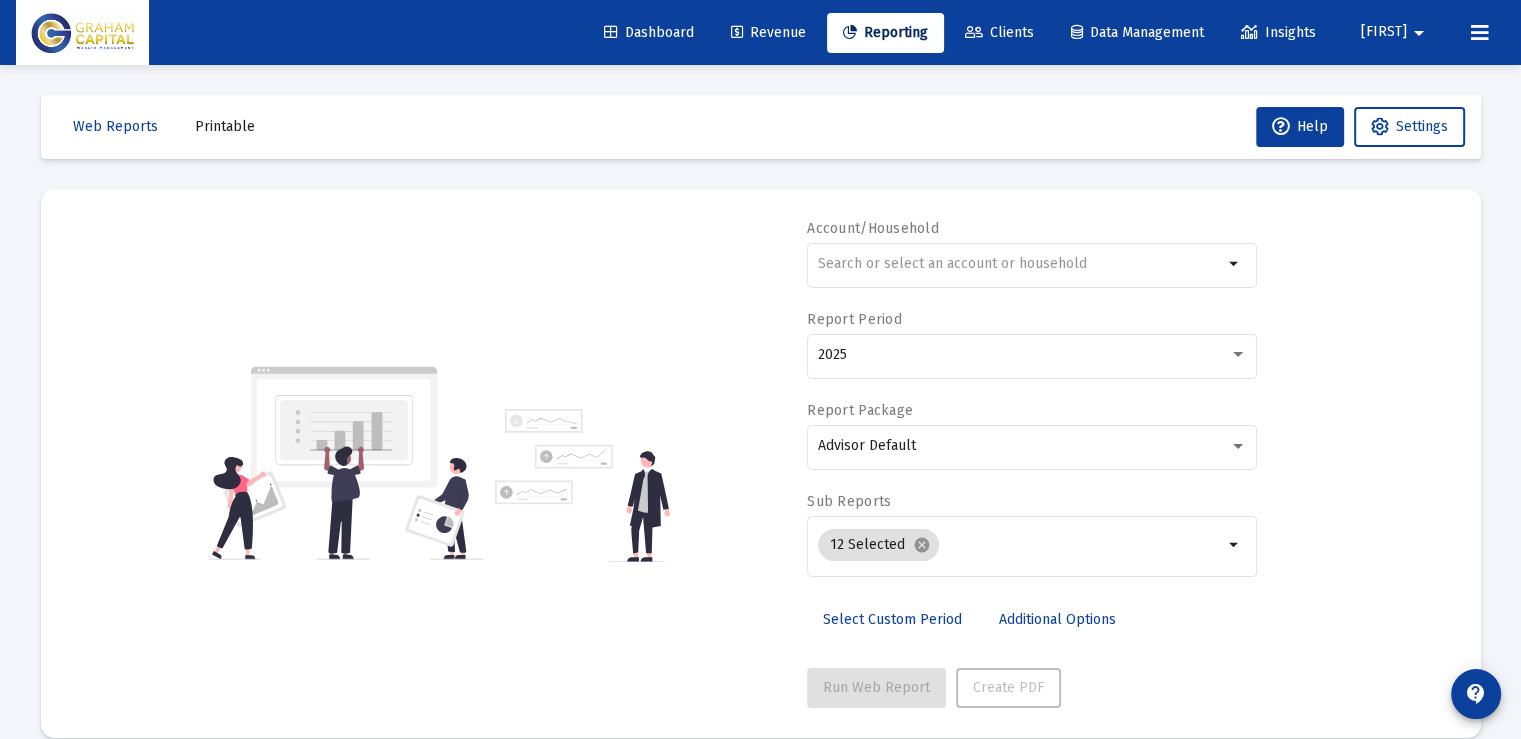 click on "Revenue" 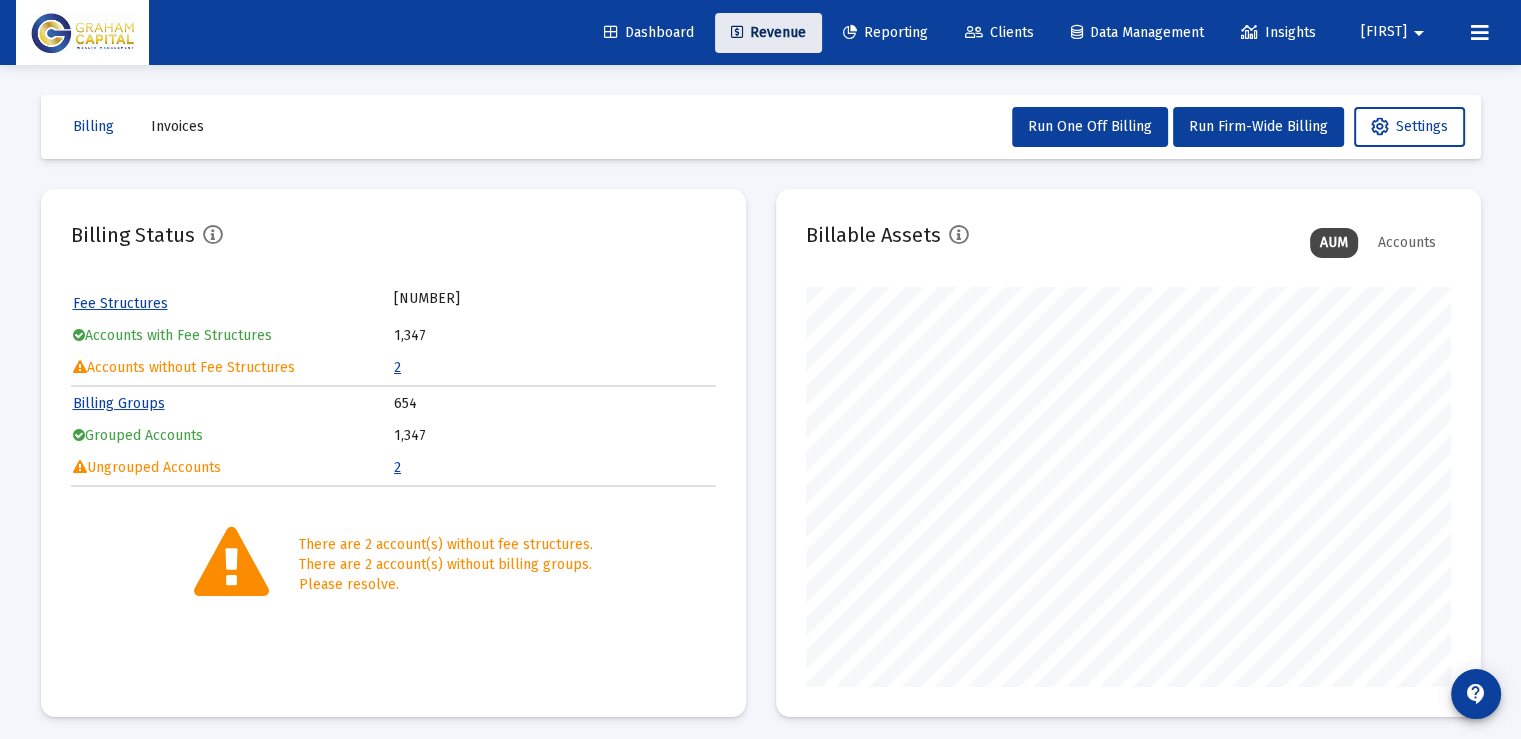 scroll, scrollTop: 999600, scrollLeft: 999355, axis: both 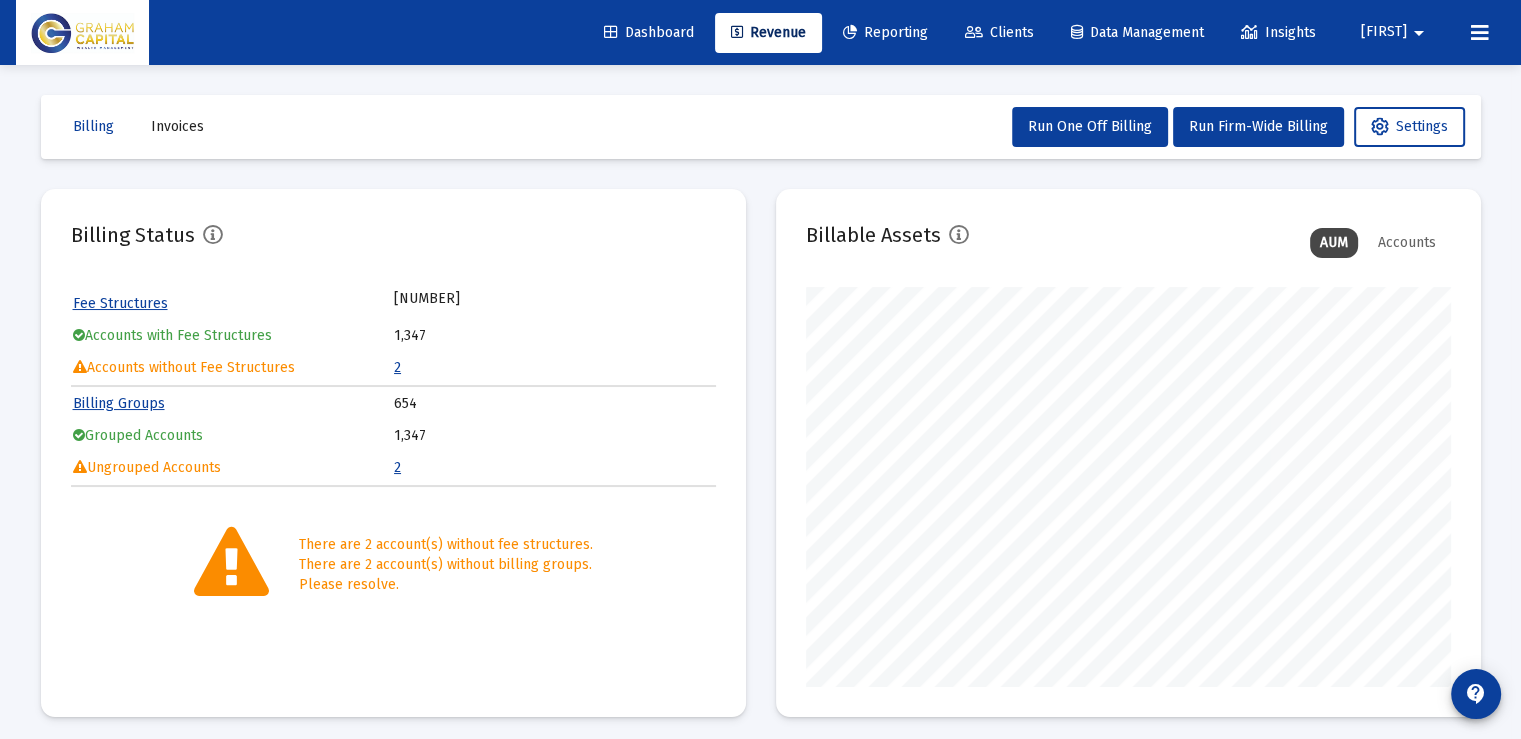 click on "2" 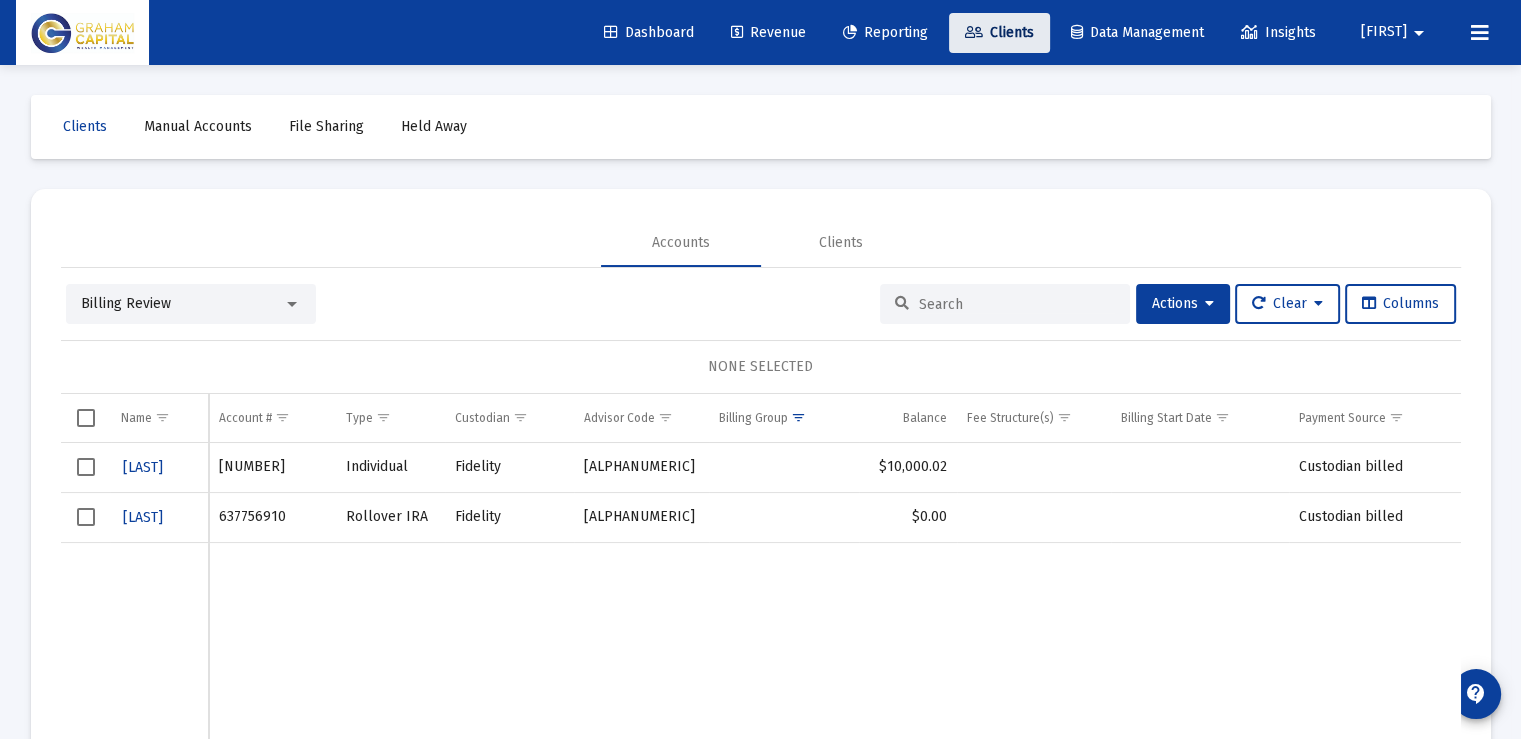 click on "Clients" 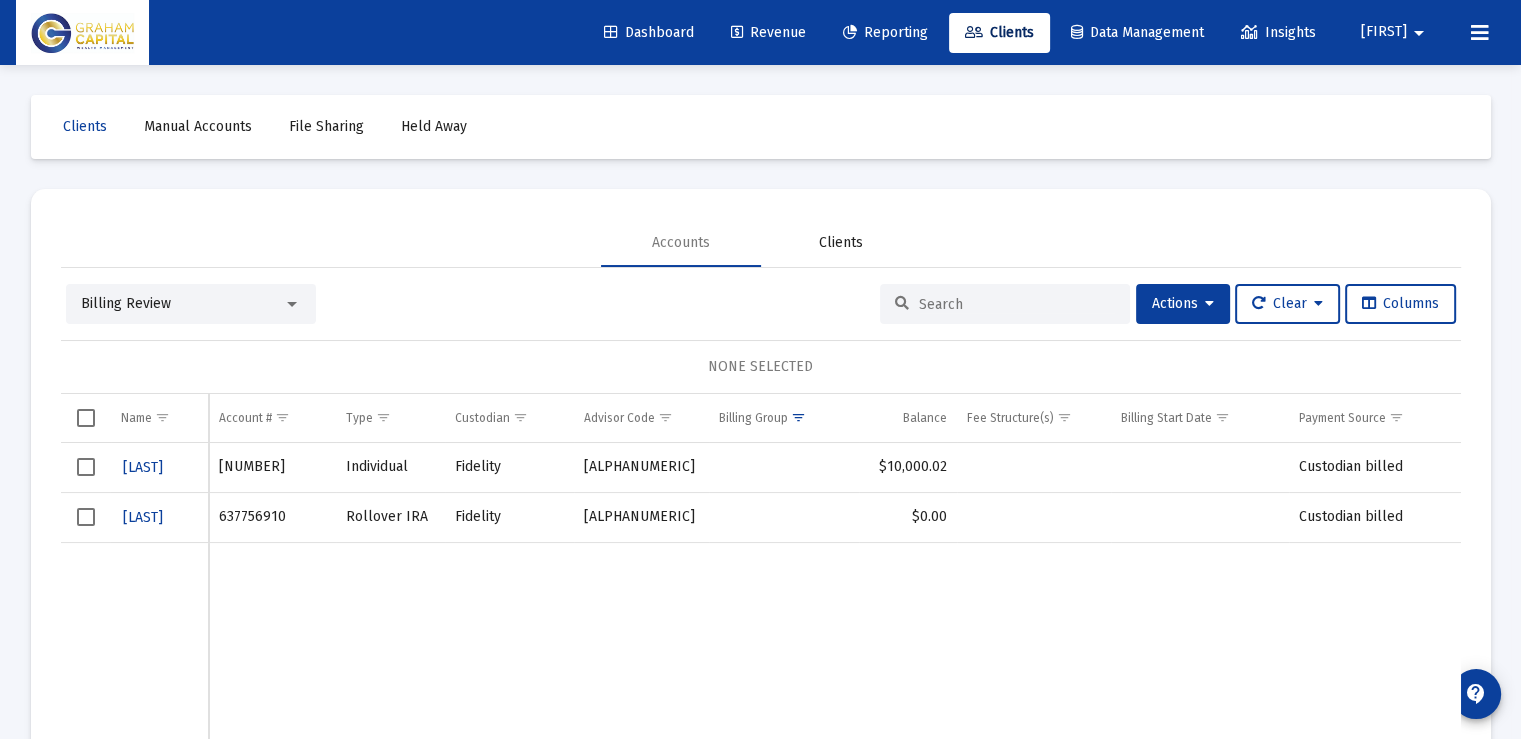 click on "Clients" at bounding box center [841, 243] 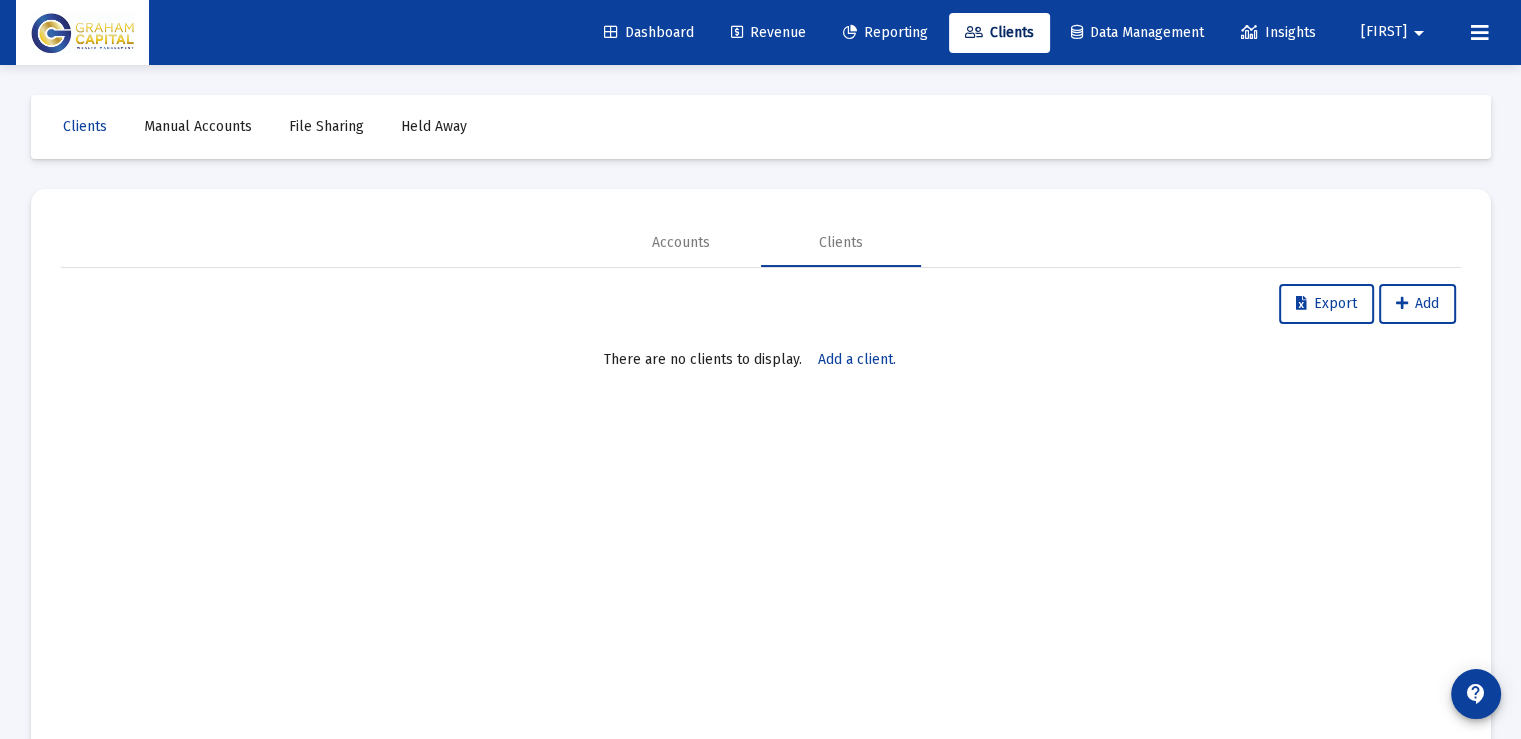 click on "Clients" 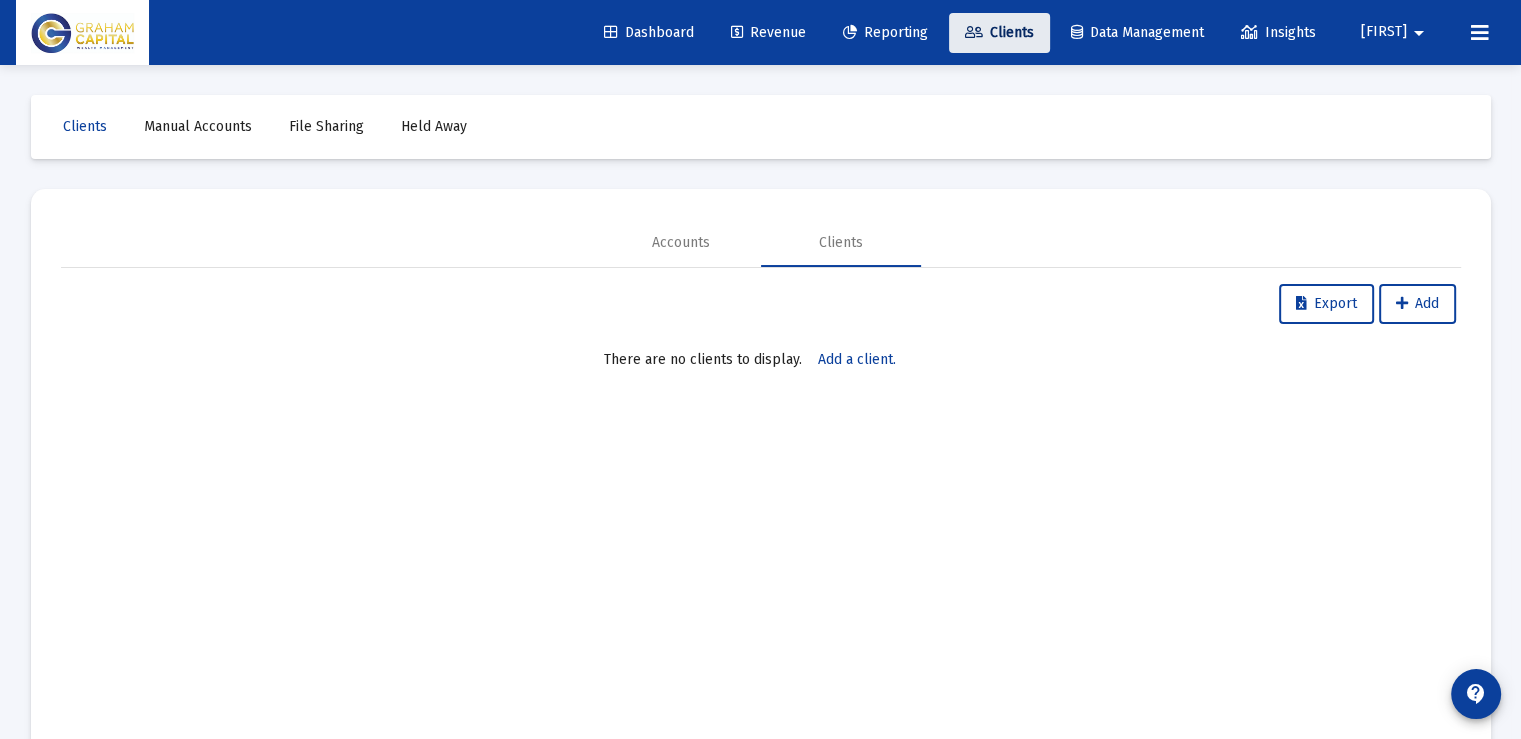 click on "Clients" 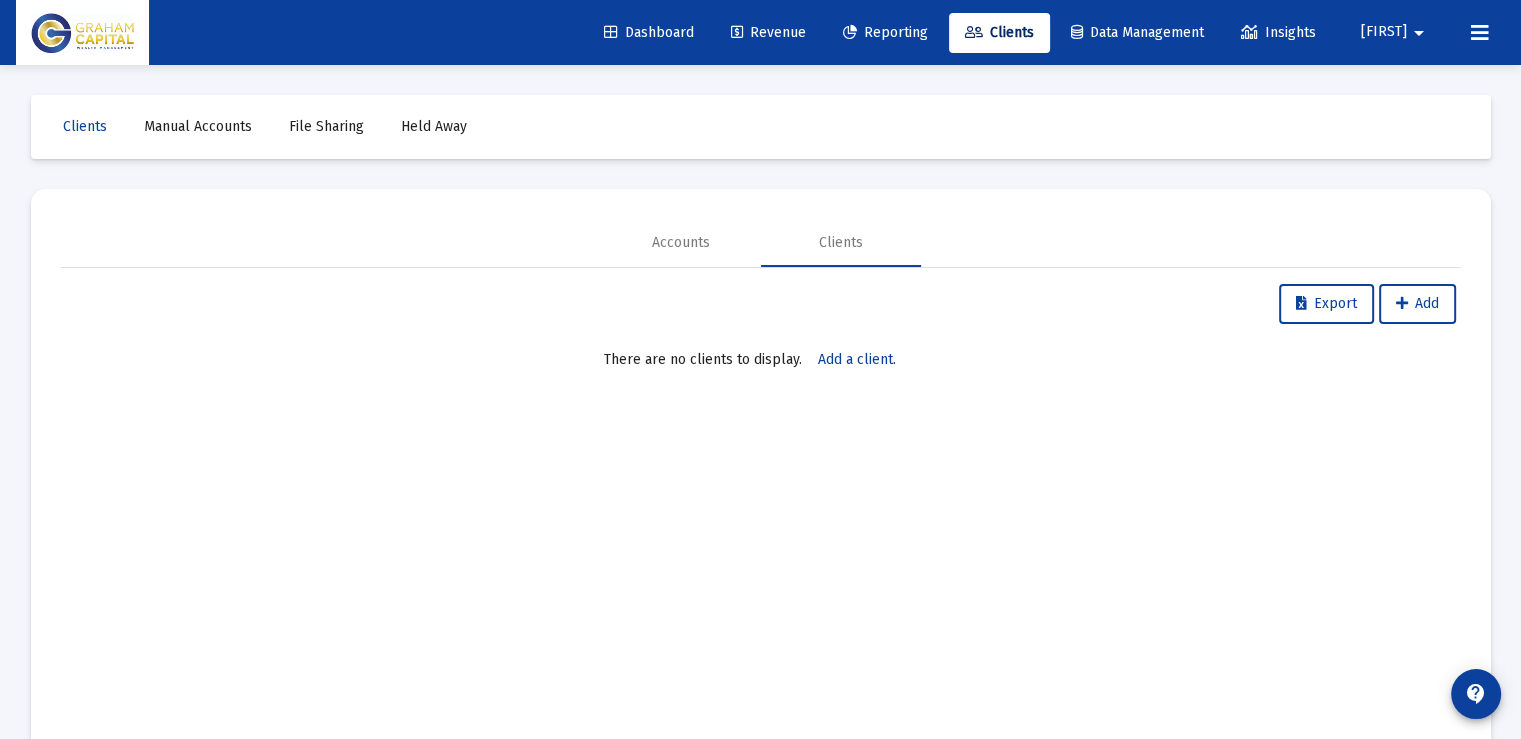 click on "Reporting" 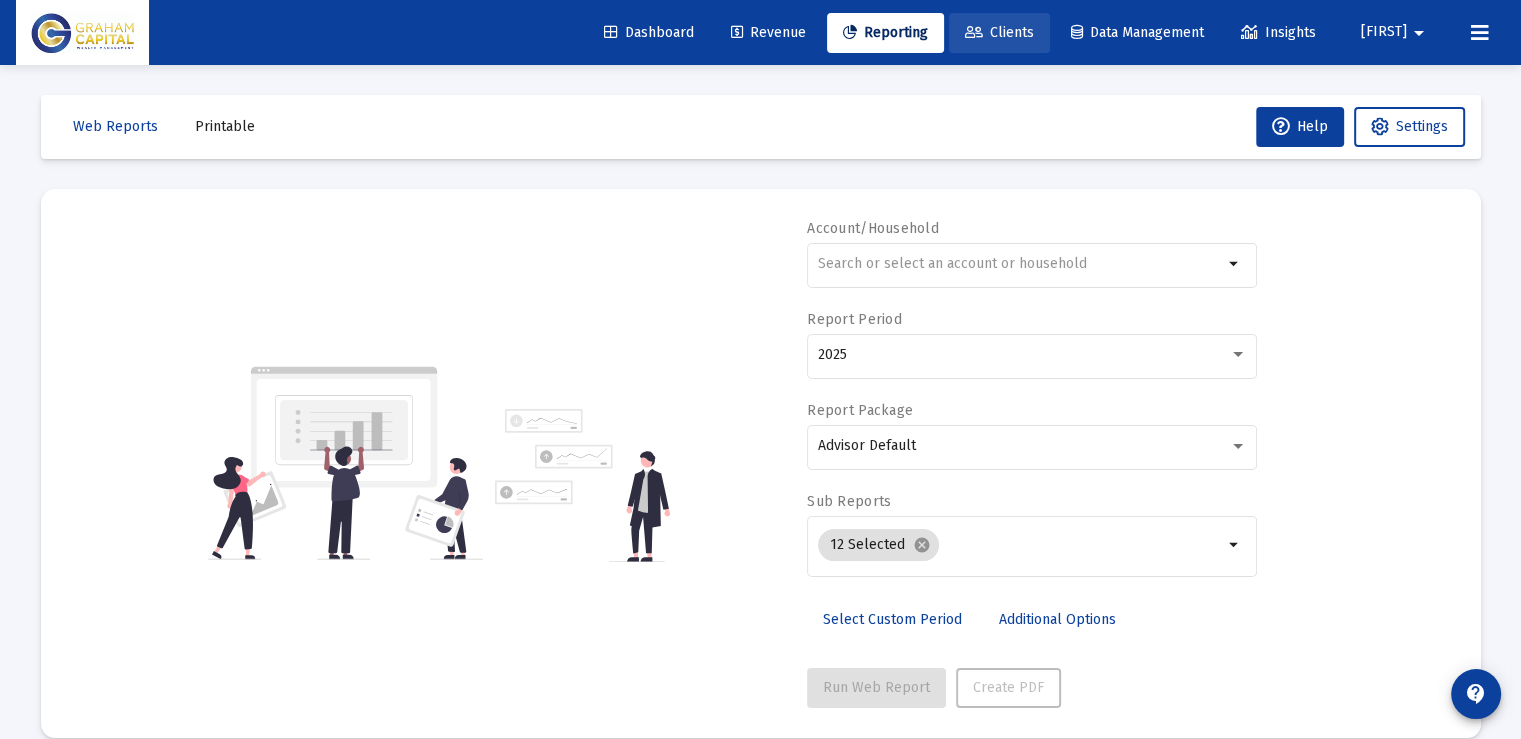 click on "Clients" 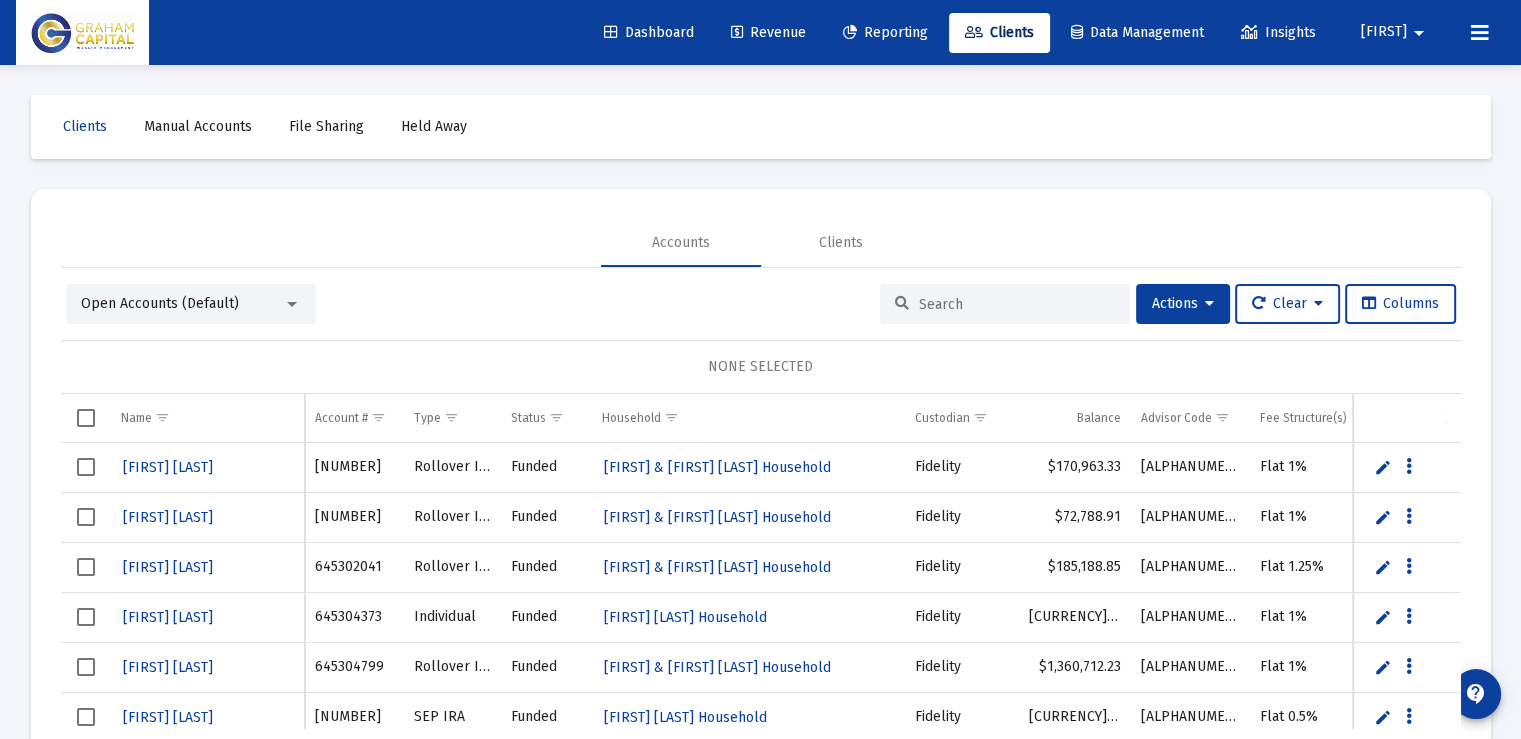 scroll, scrollTop: 65656, scrollLeft: 0, axis: vertical 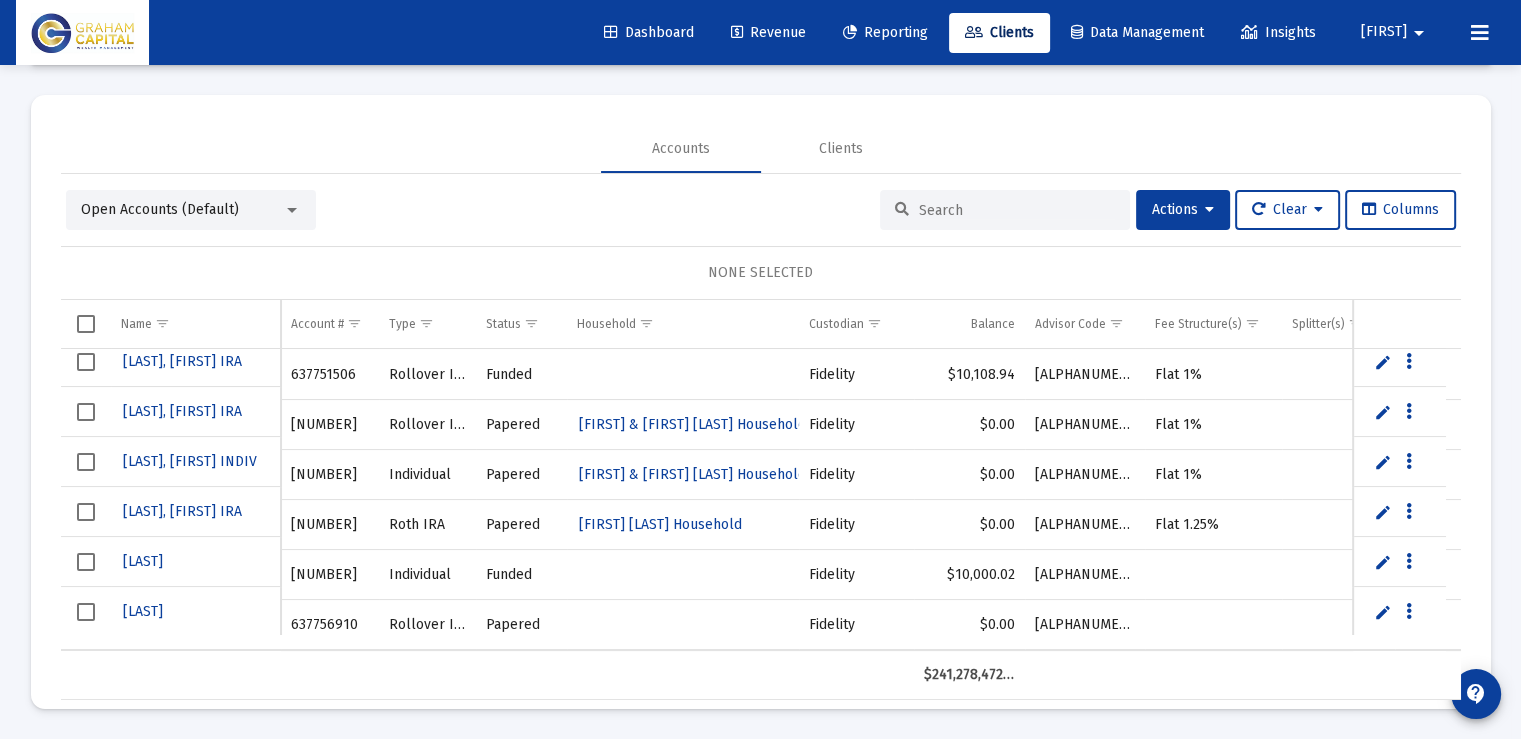 click at bounding box center [1399, 612] 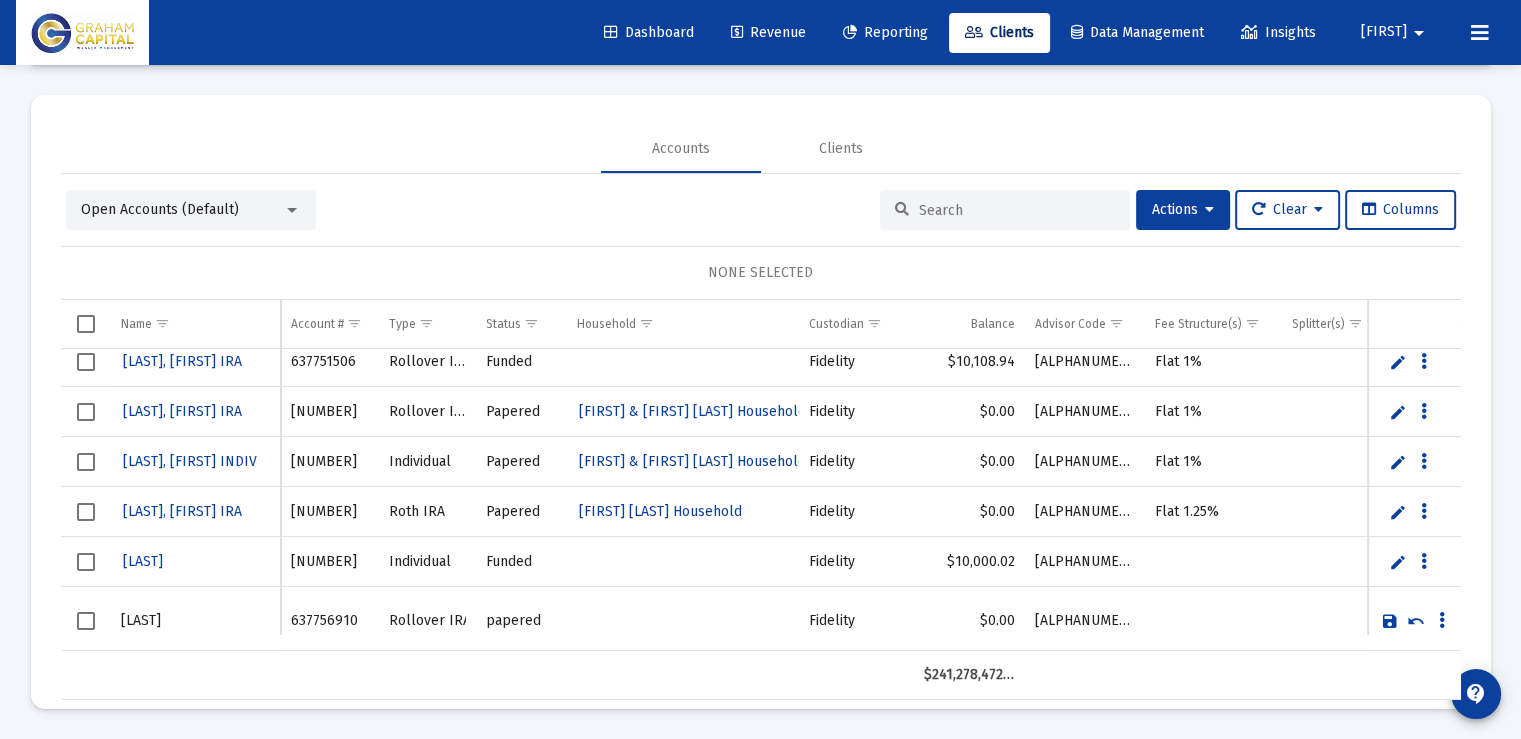 scroll, scrollTop: 66878, scrollLeft: 0, axis: vertical 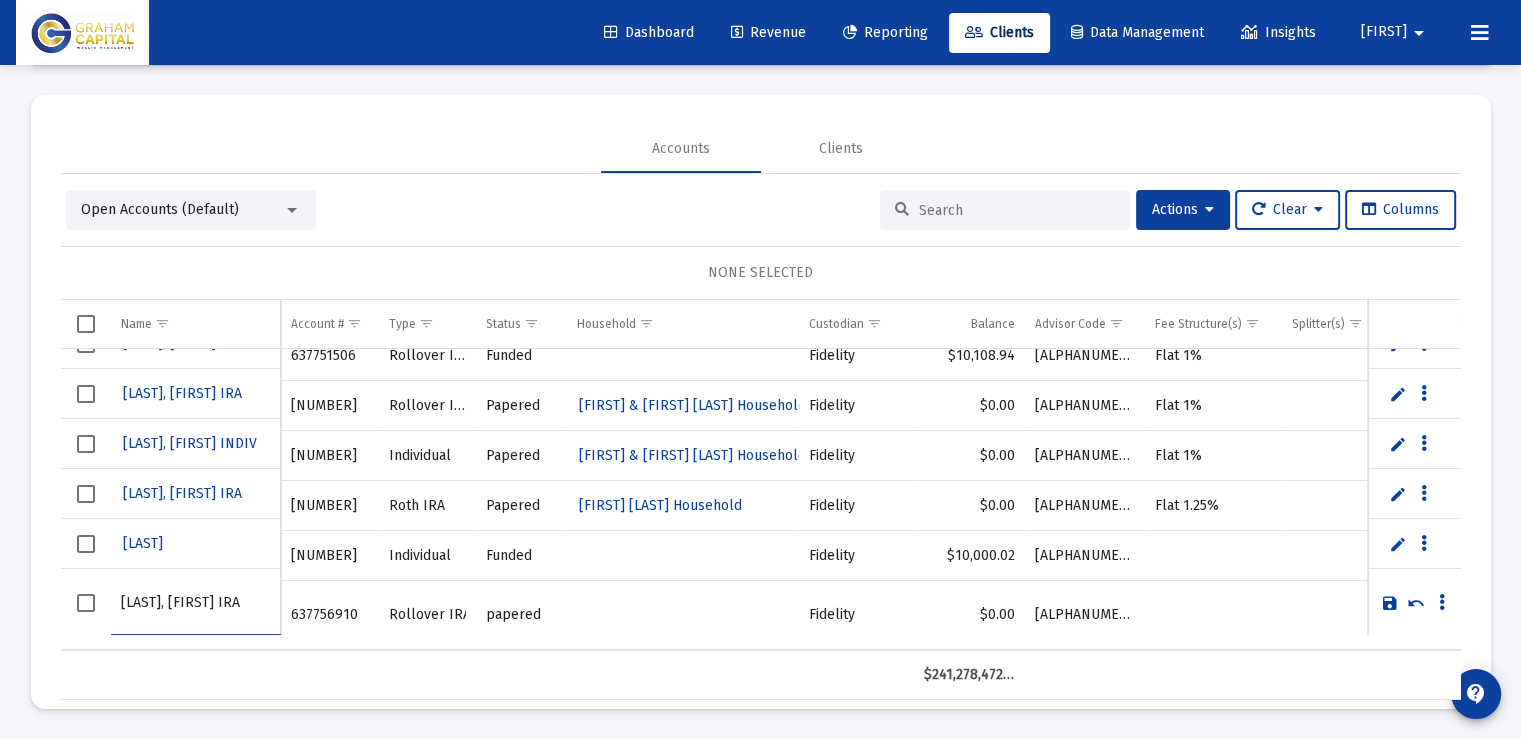 type on "[LAST], [FIRST] IRA" 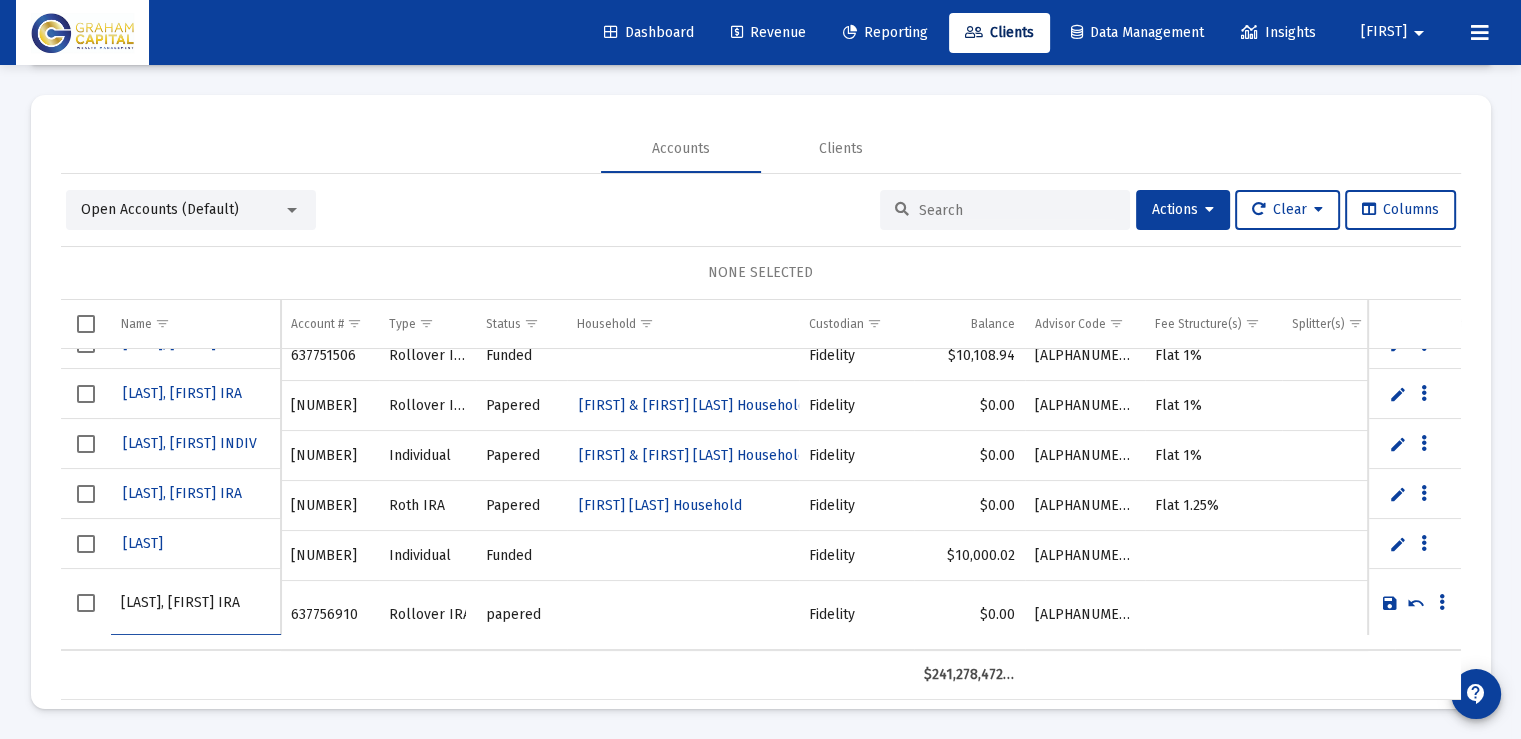 click at bounding box center (1390, 603) 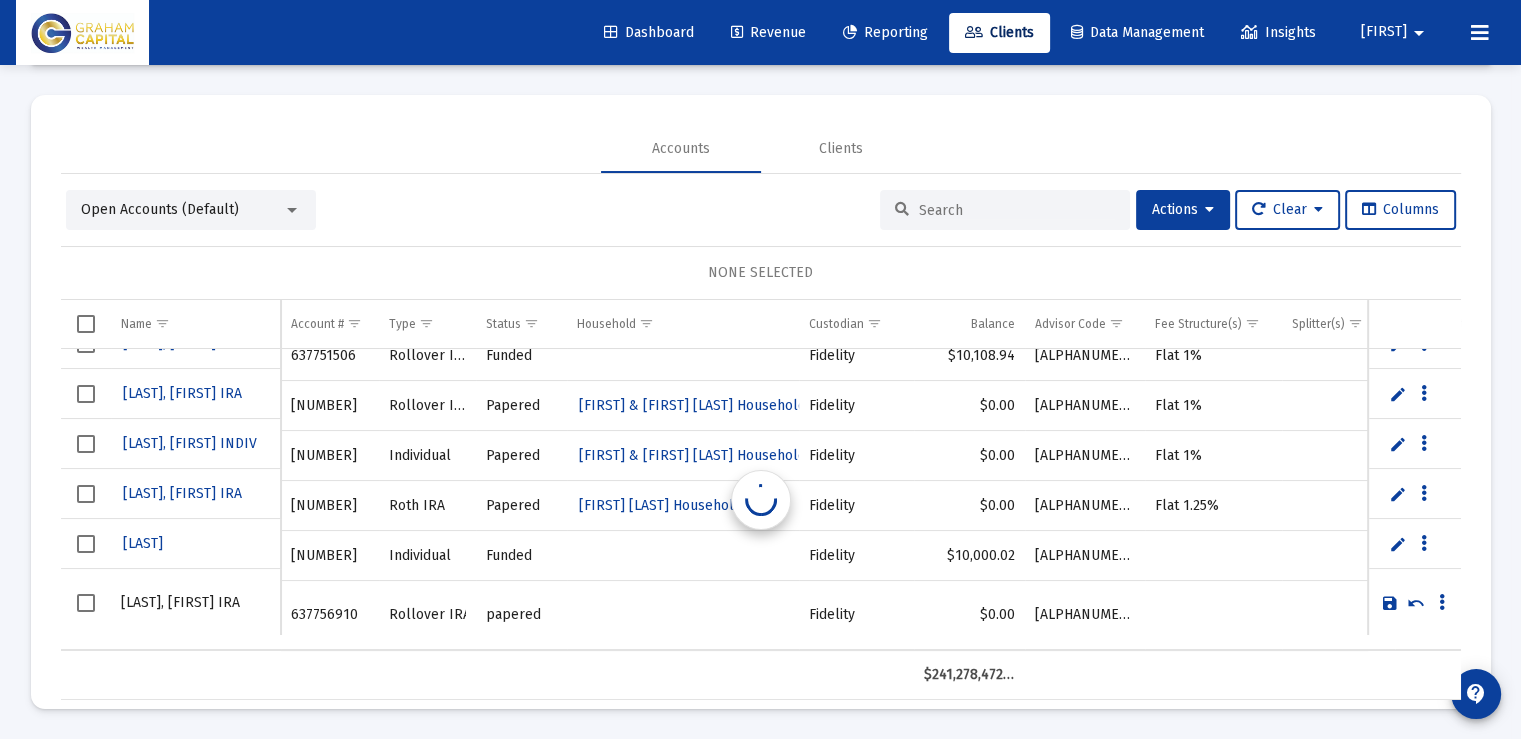 scroll, scrollTop: 66860, scrollLeft: 0, axis: vertical 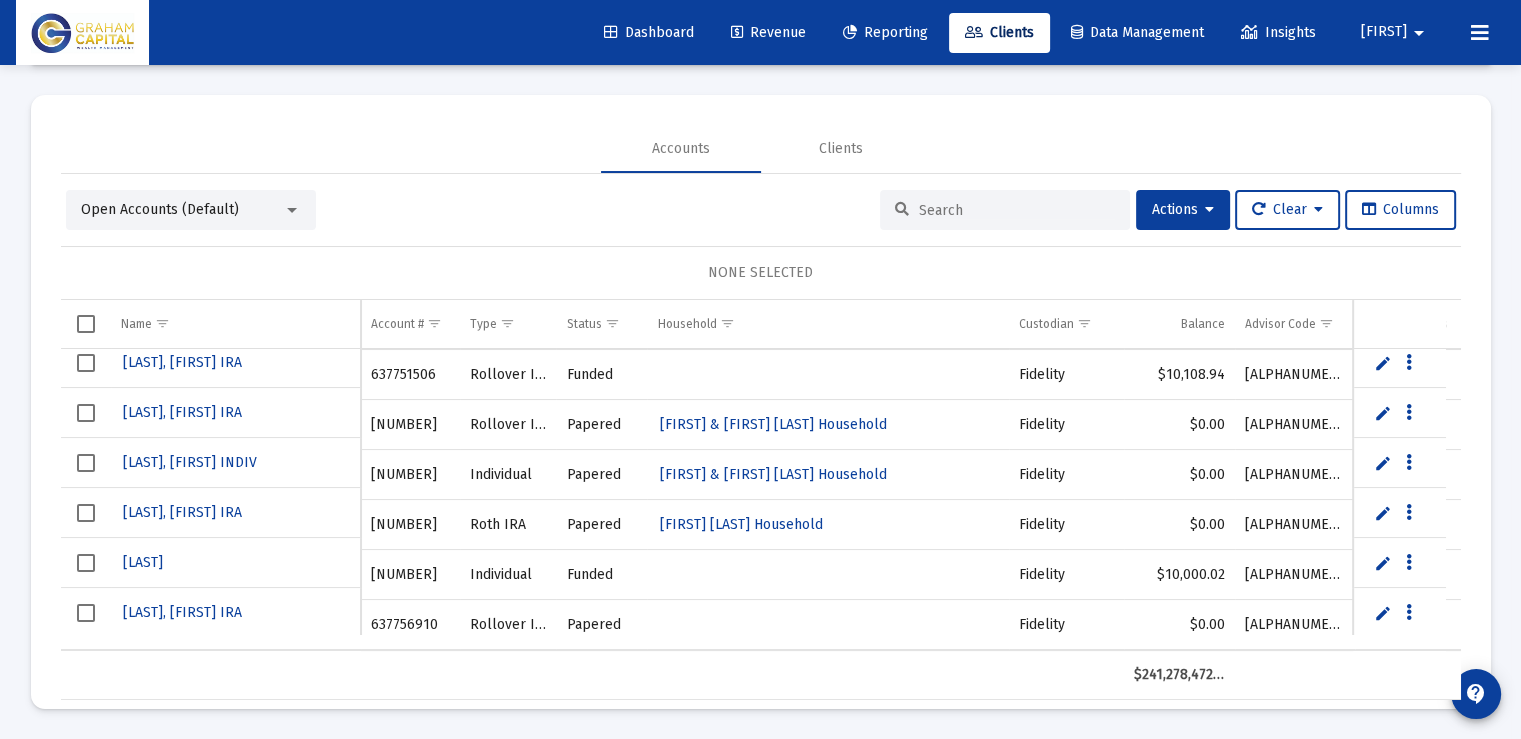drag, startPoint x: 440, startPoint y: 560, endPoint x: 368, endPoint y: 554, distance: 72.249565 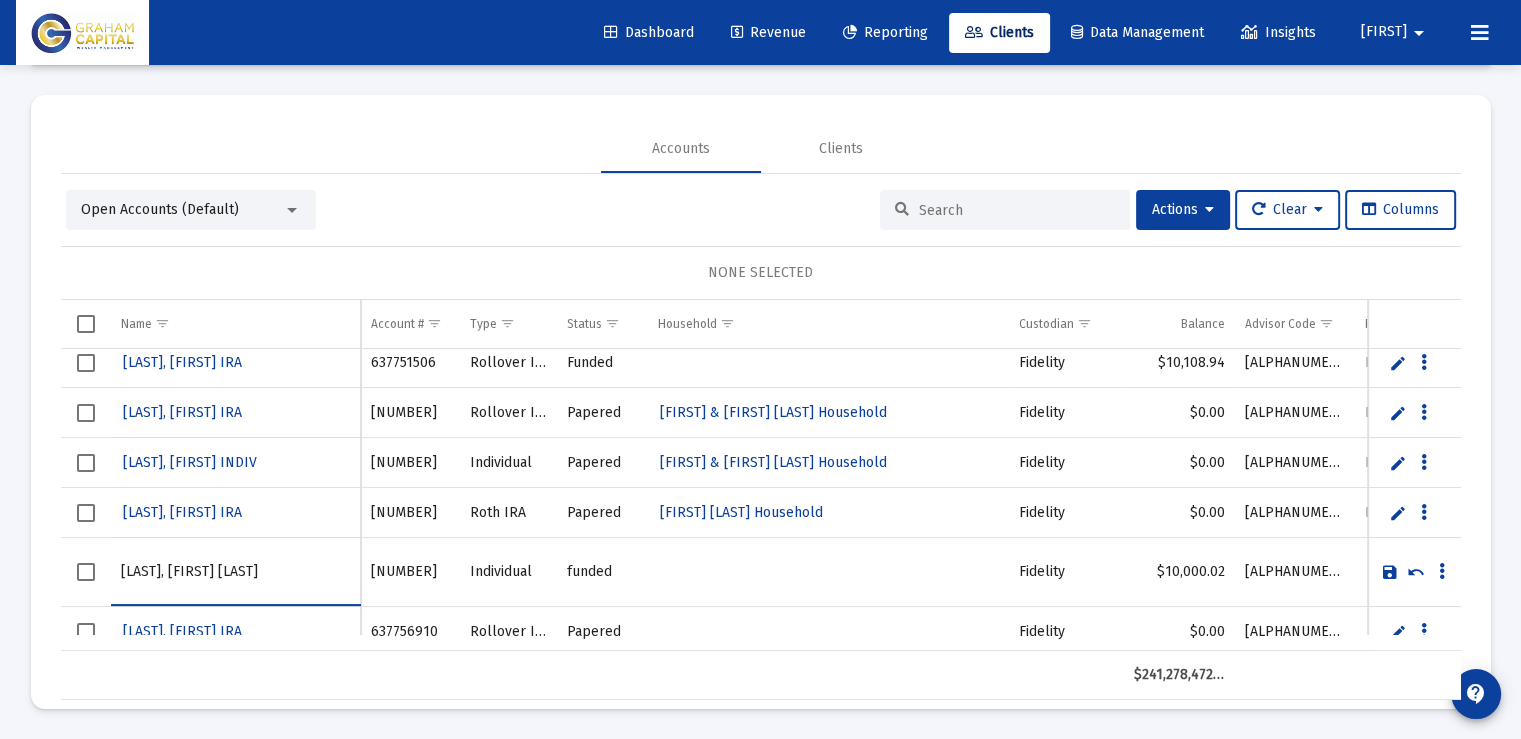 type on "[LAST], [FIRST] [LAST]" 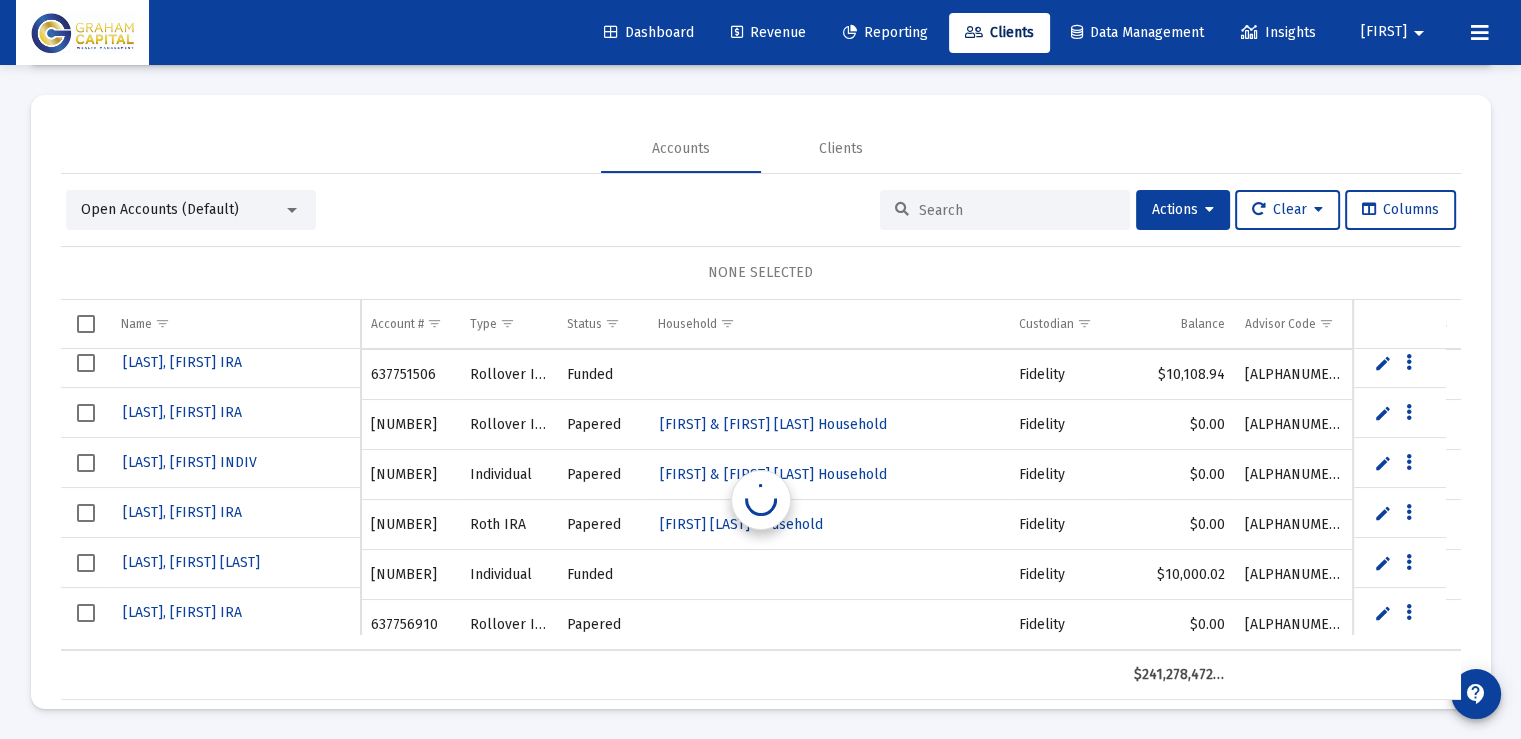 scroll, scrollTop: 66858, scrollLeft: 0, axis: vertical 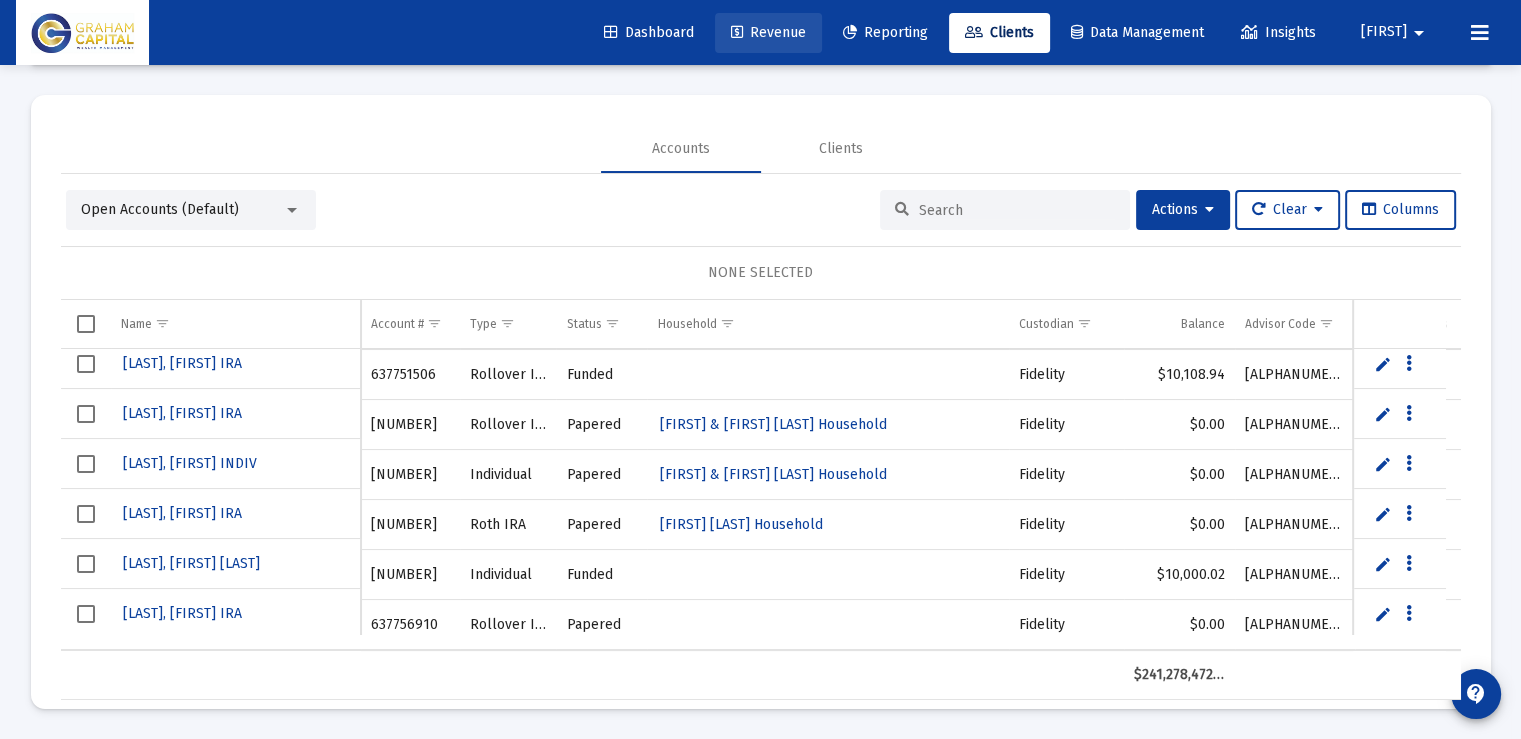 click on "Revenue" 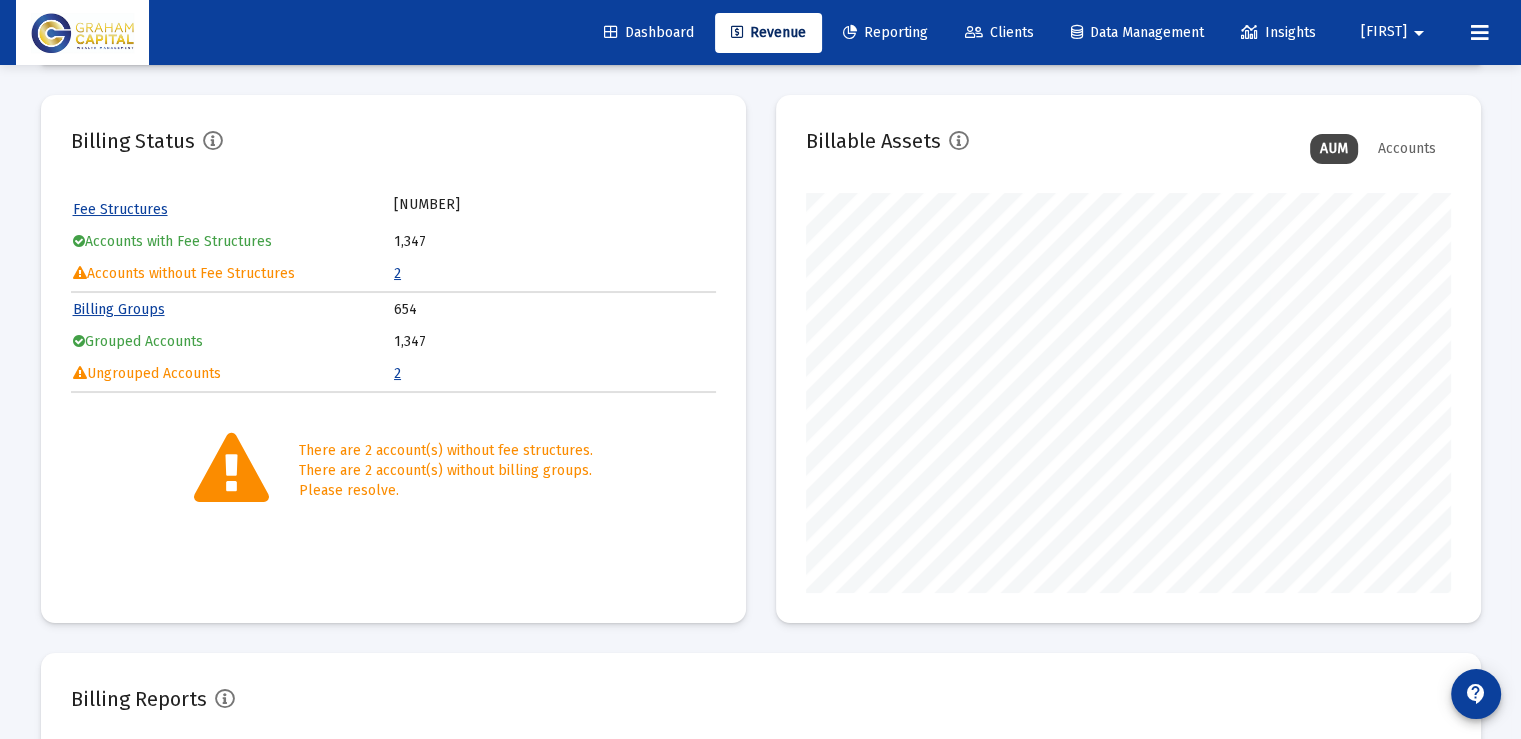 scroll, scrollTop: 999600, scrollLeft: 999355, axis: both 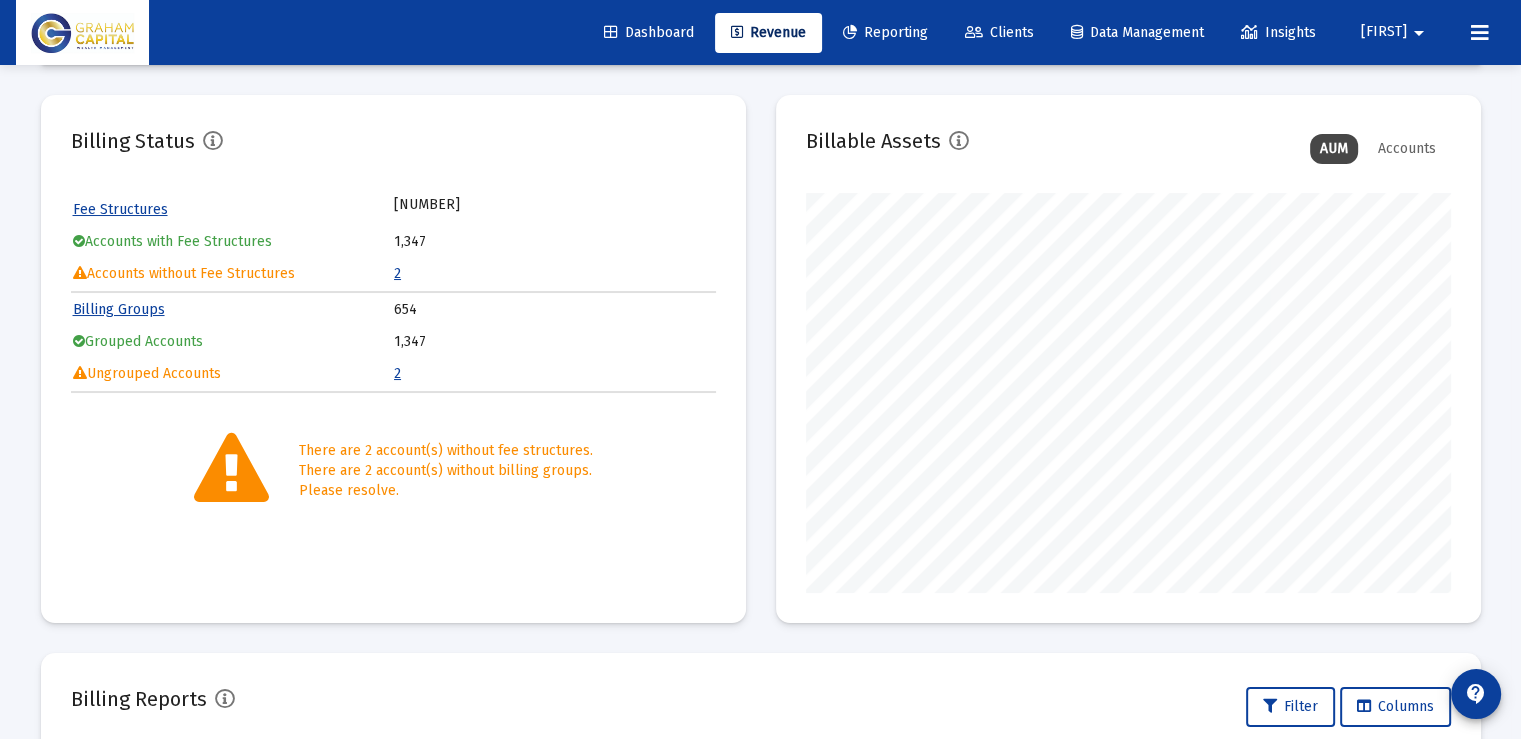 click on "2" 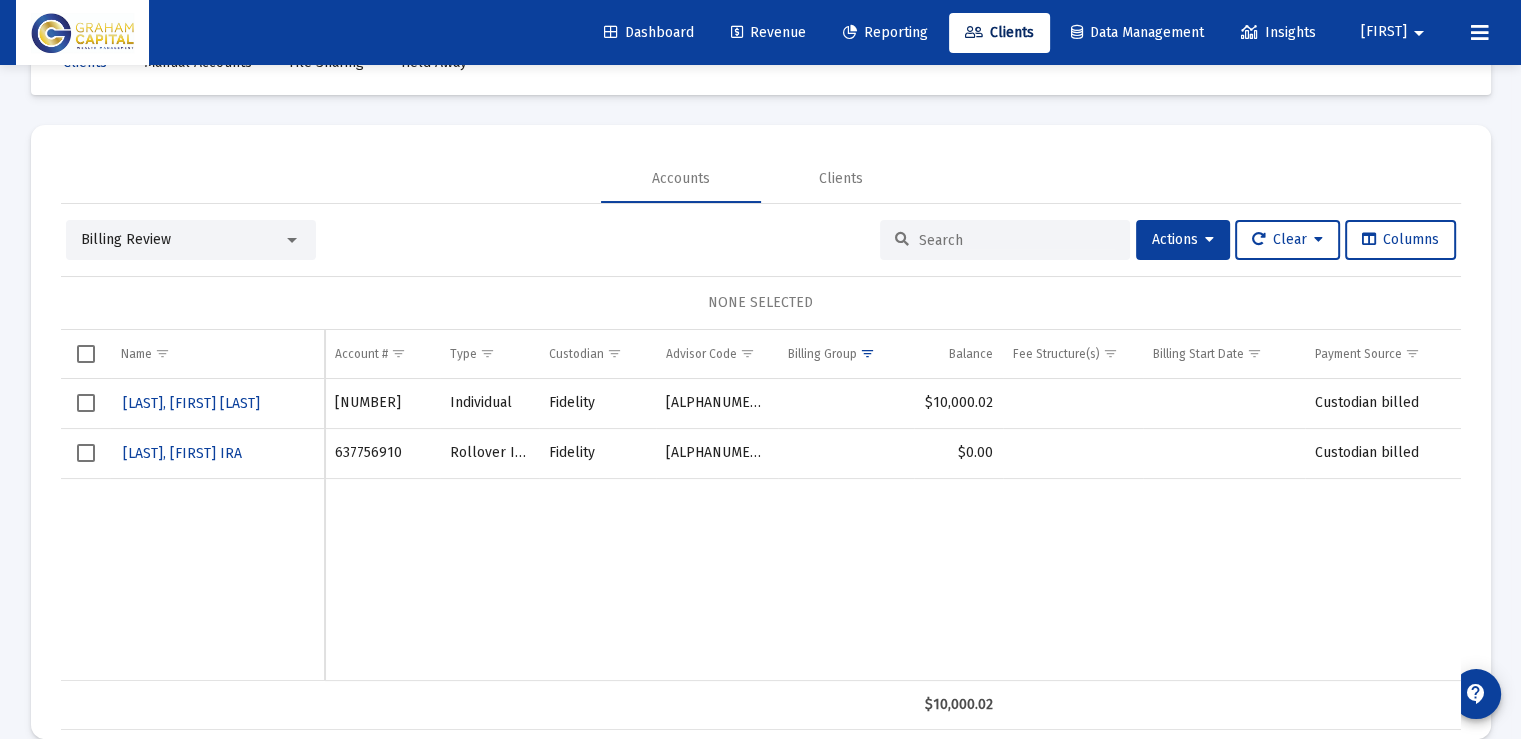 click at bounding box center [86, 453] 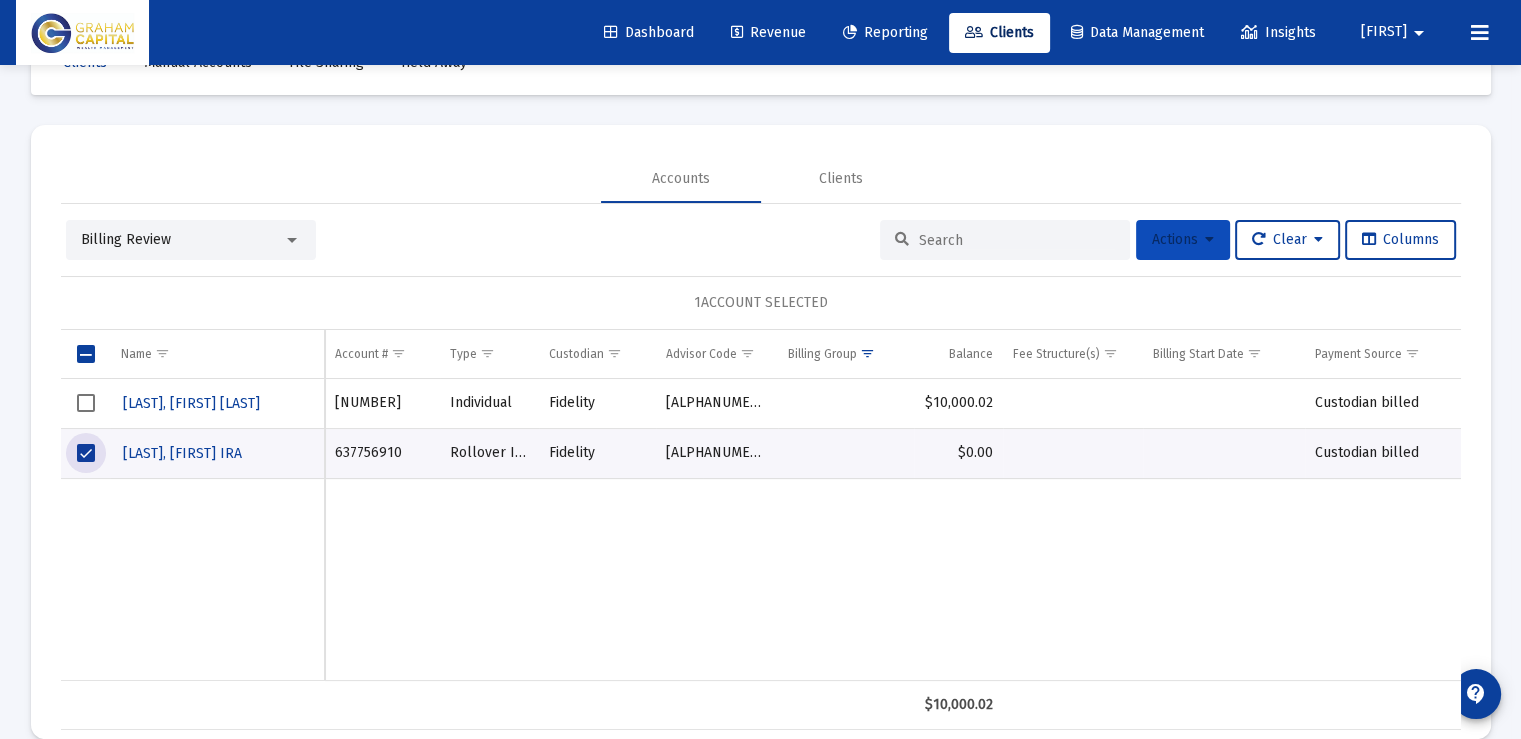click on "Actions" at bounding box center [1183, 240] 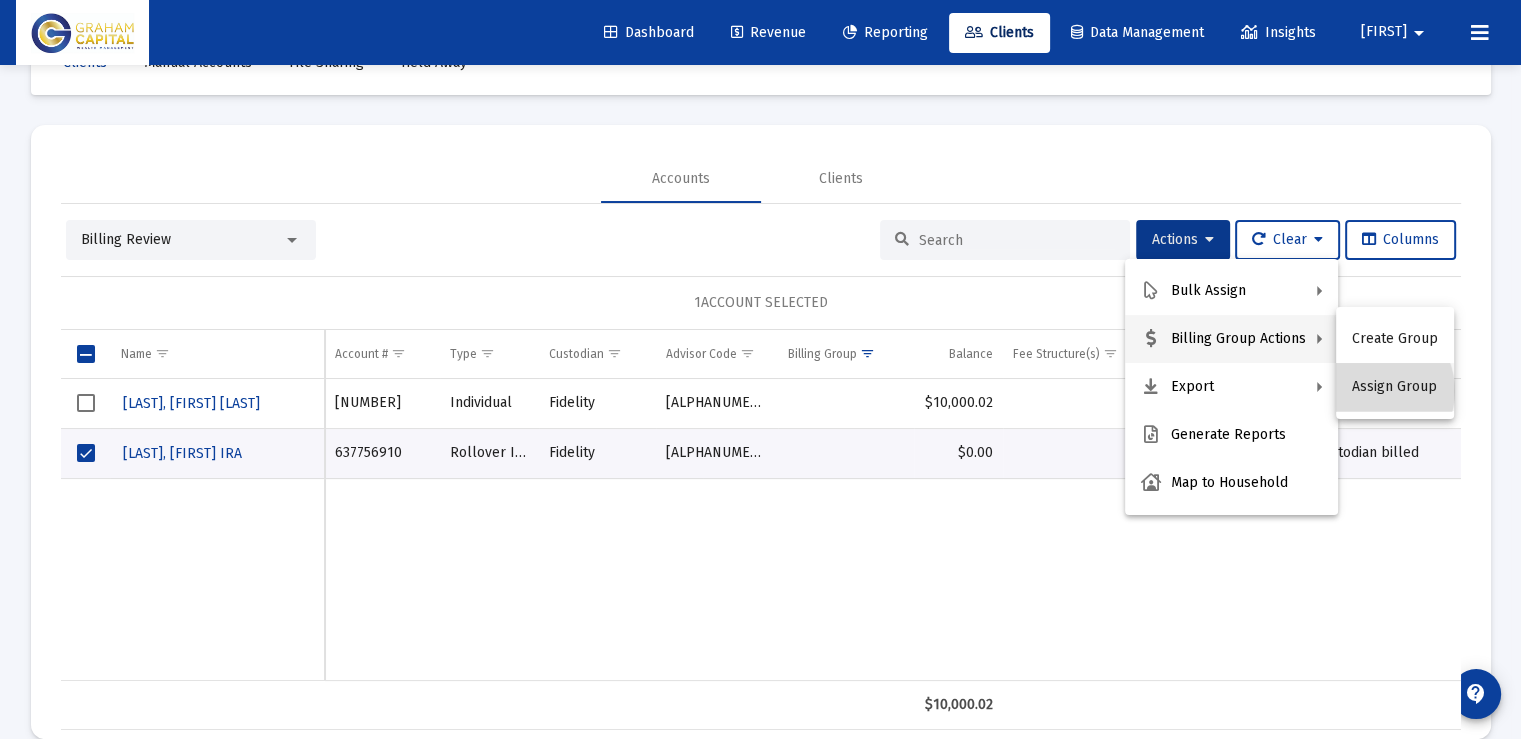 click on "Assign Group" at bounding box center [1395, 387] 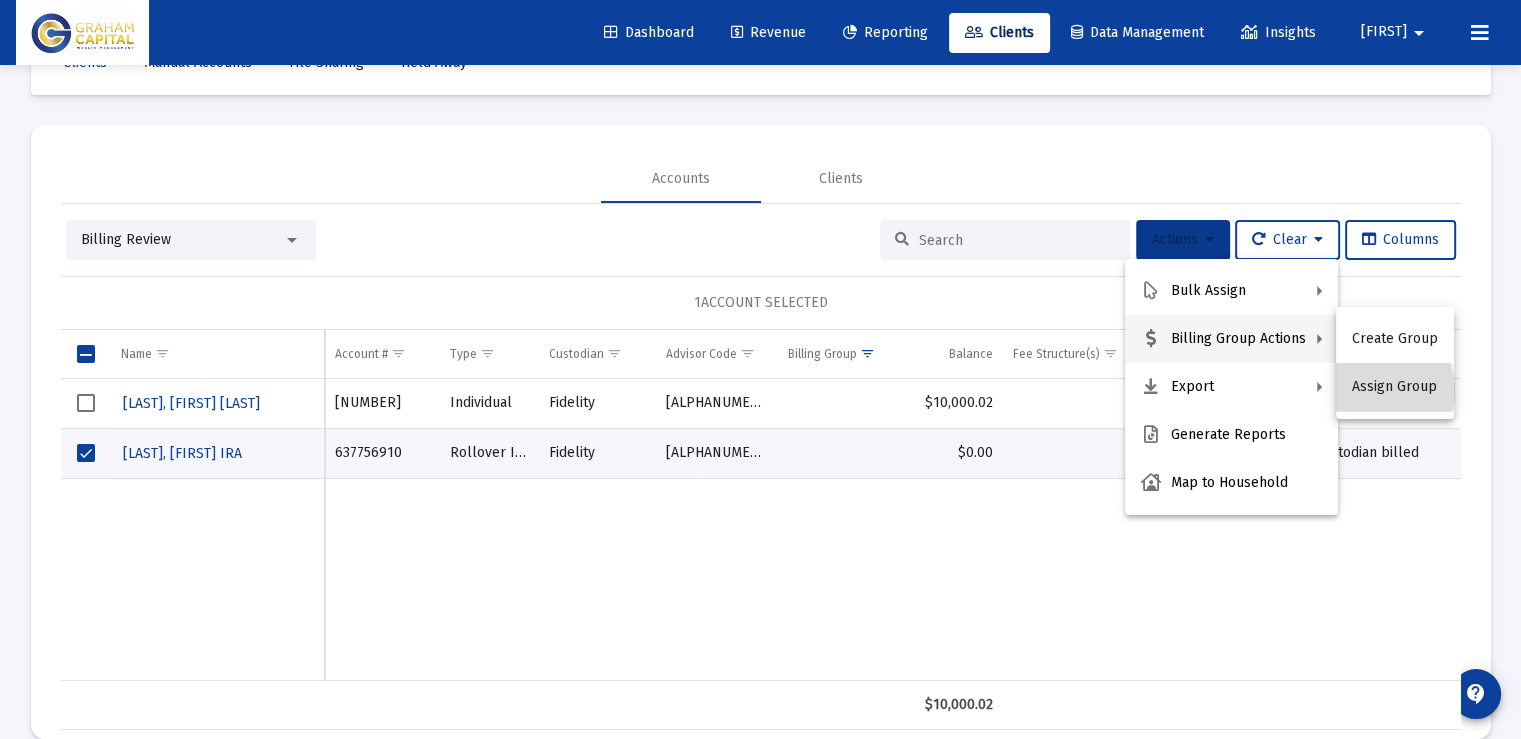 scroll, scrollTop: 0, scrollLeft: 0, axis: both 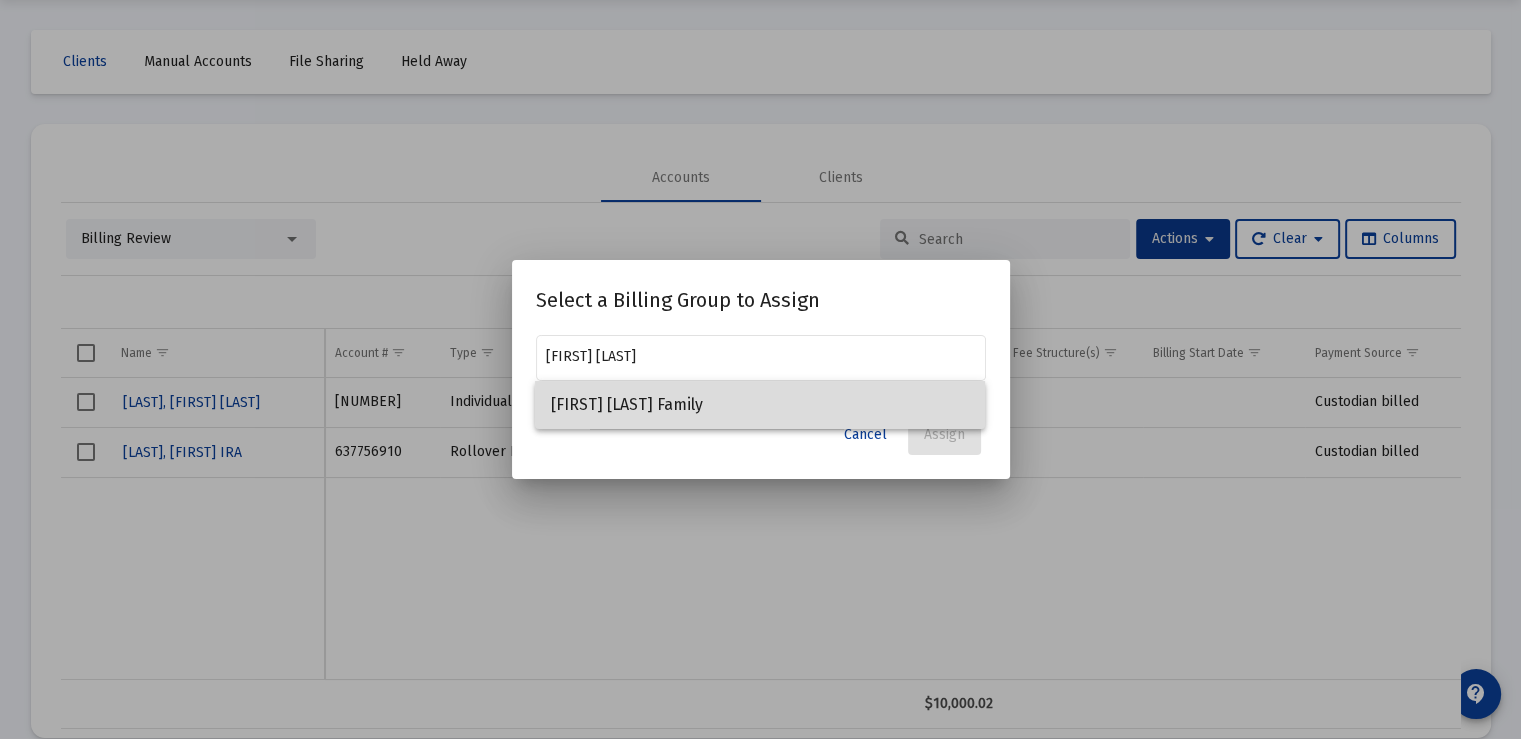 click on "[FIRST] [LAST] Family" at bounding box center (760, 405) 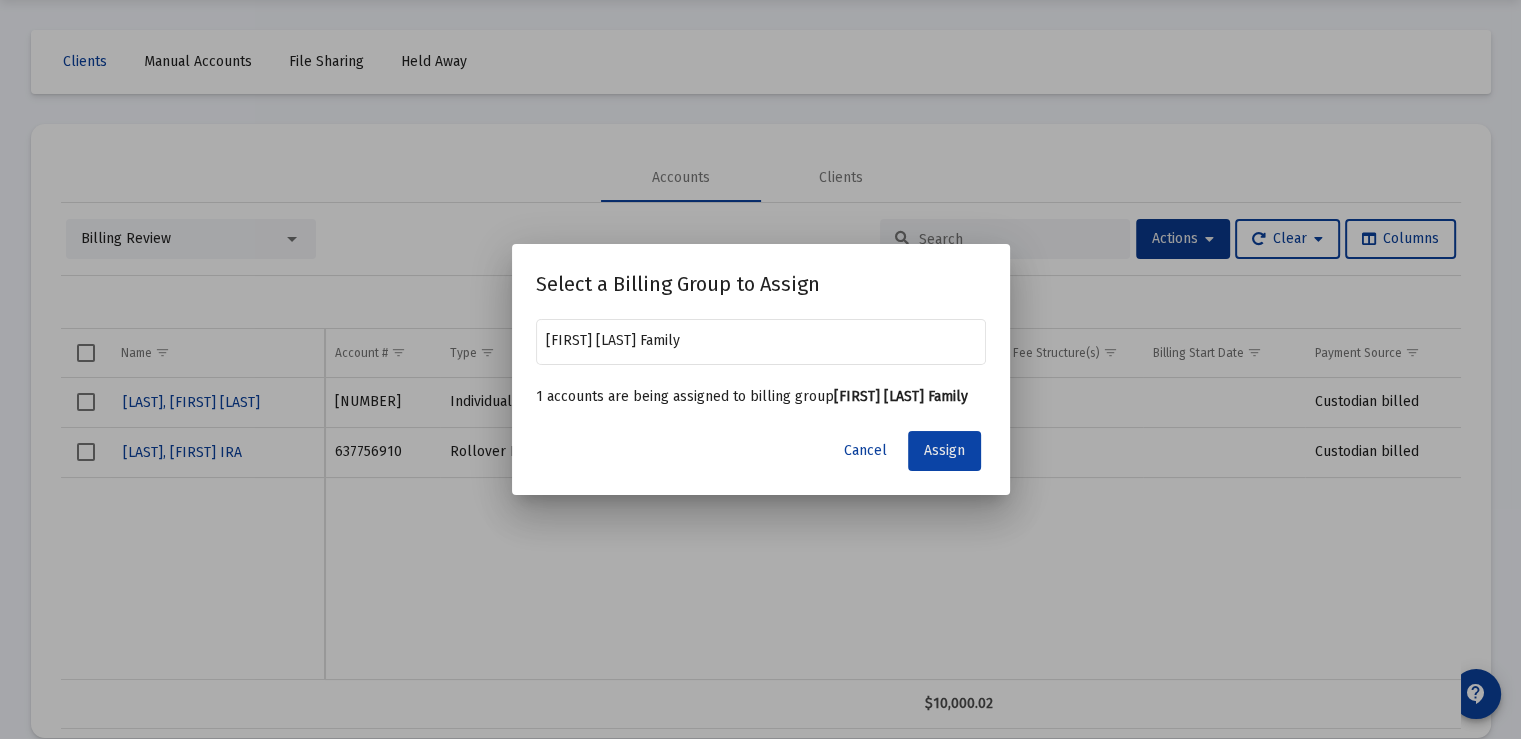 click on "Assign" at bounding box center (944, 451) 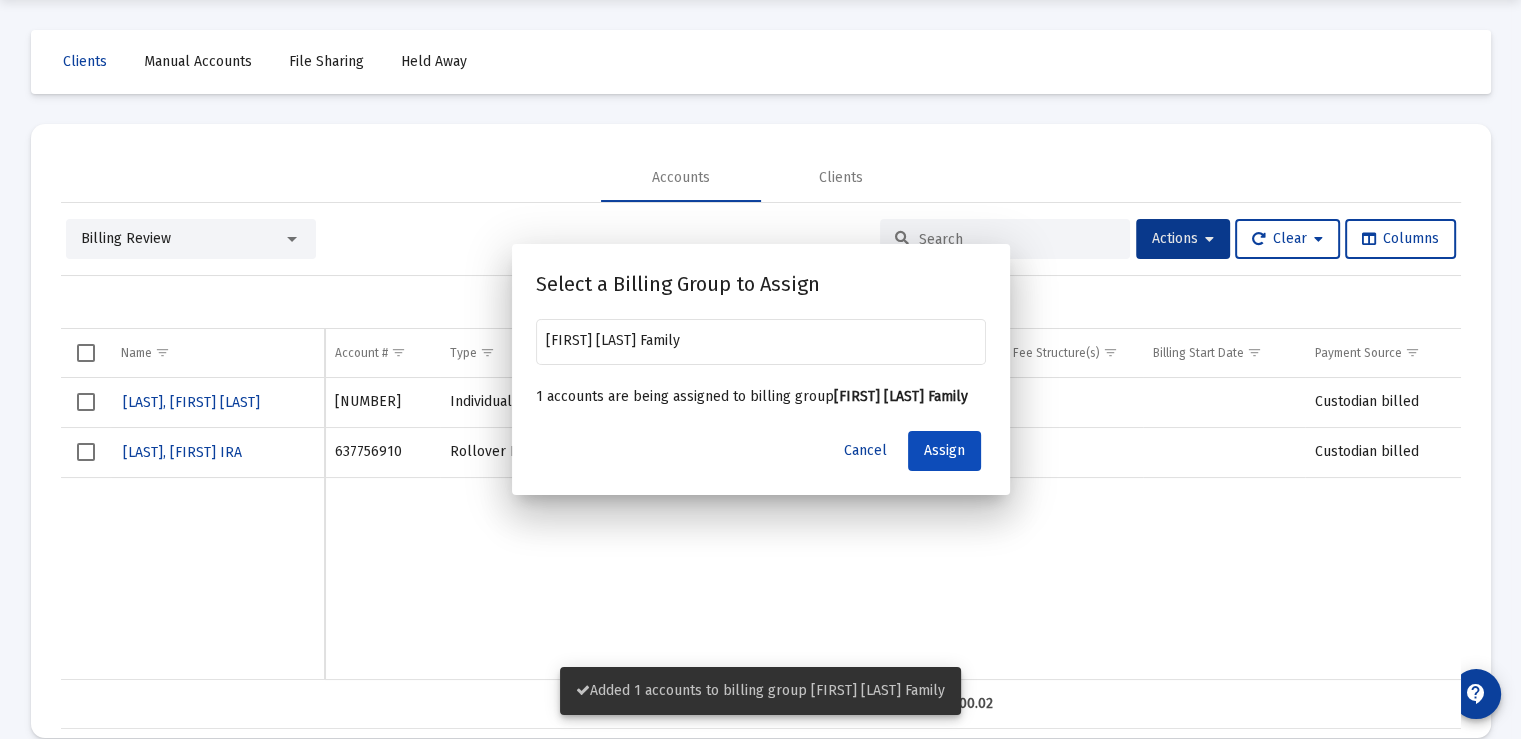 scroll, scrollTop: 64, scrollLeft: 0, axis: vertical 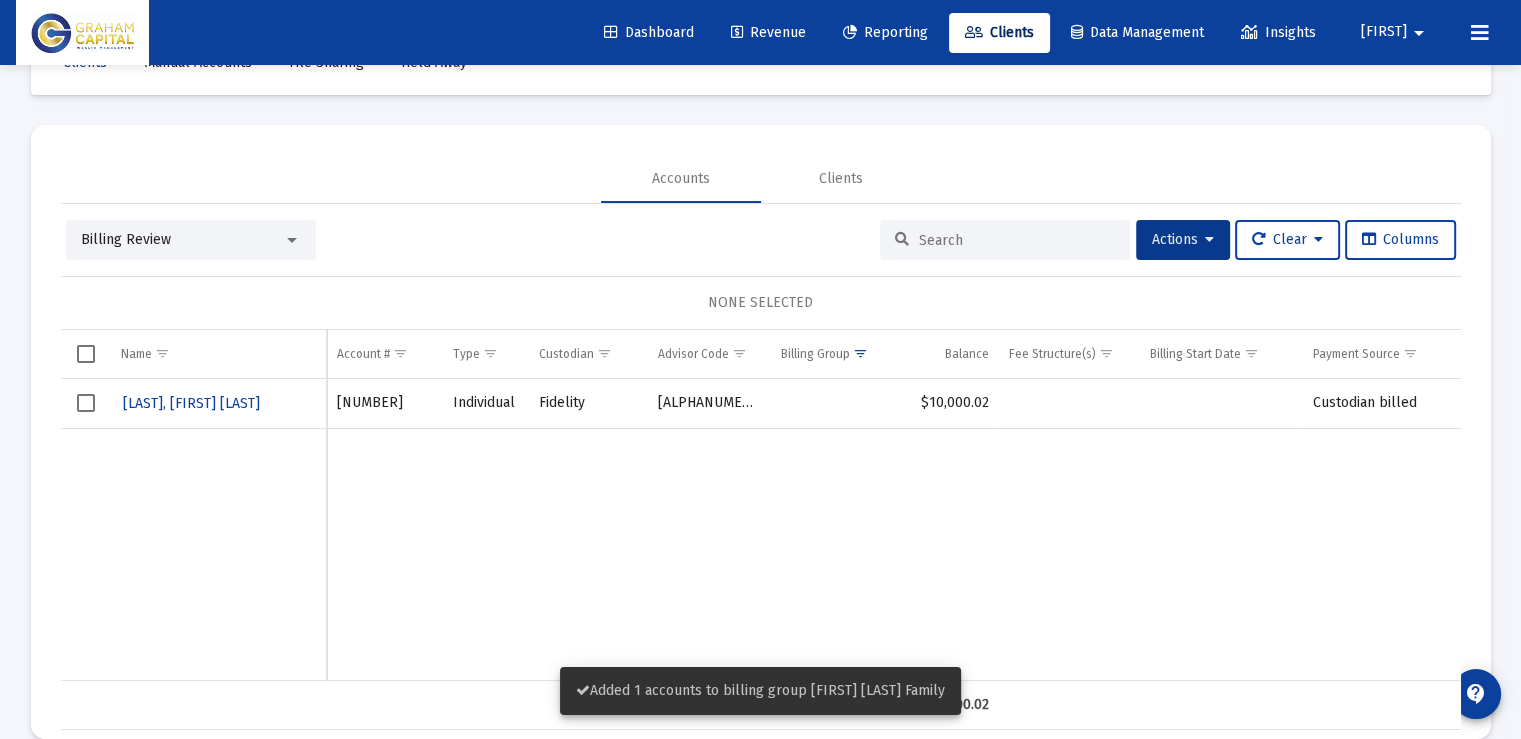 click at bounding box center [86, 403] 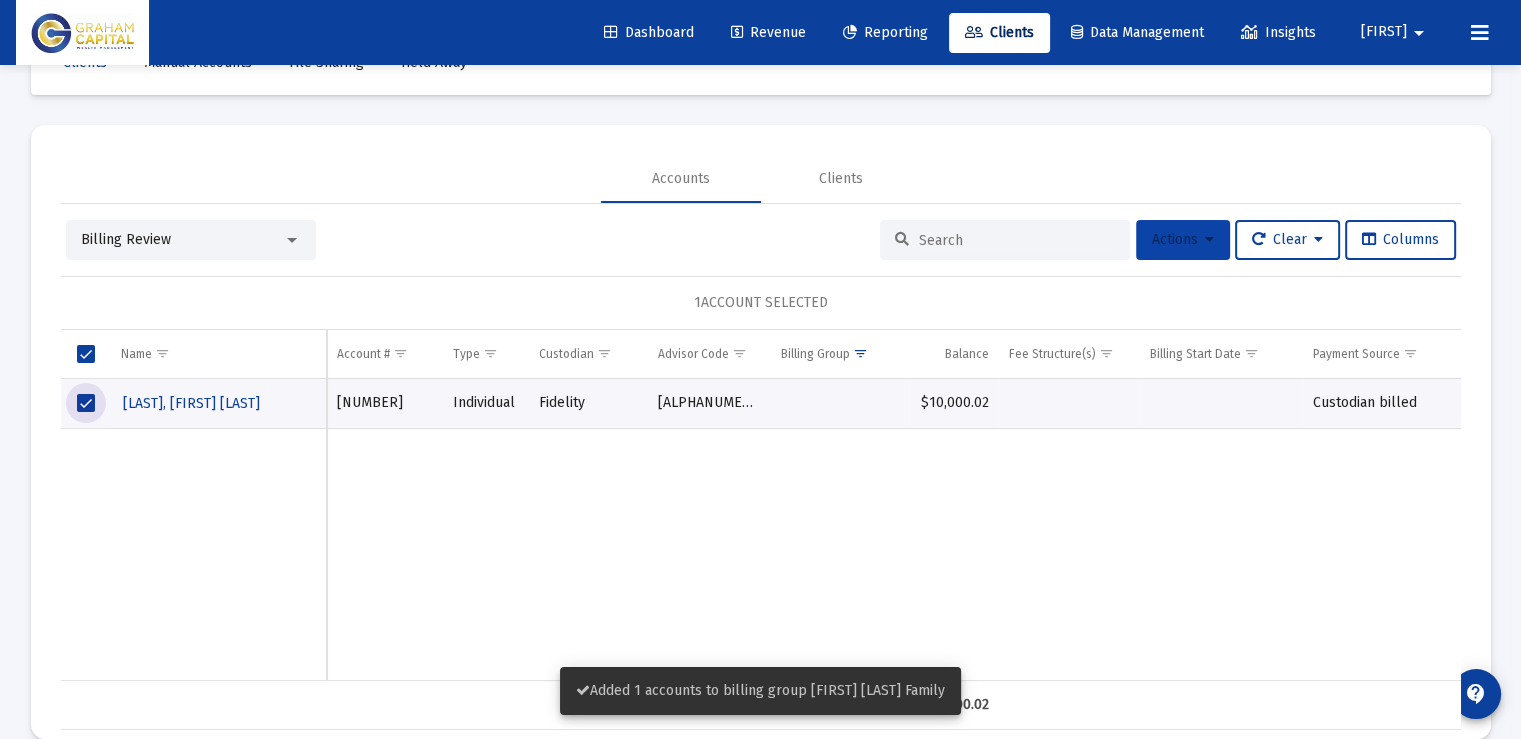 click on "Actions" at bounding box center [1183, 239] 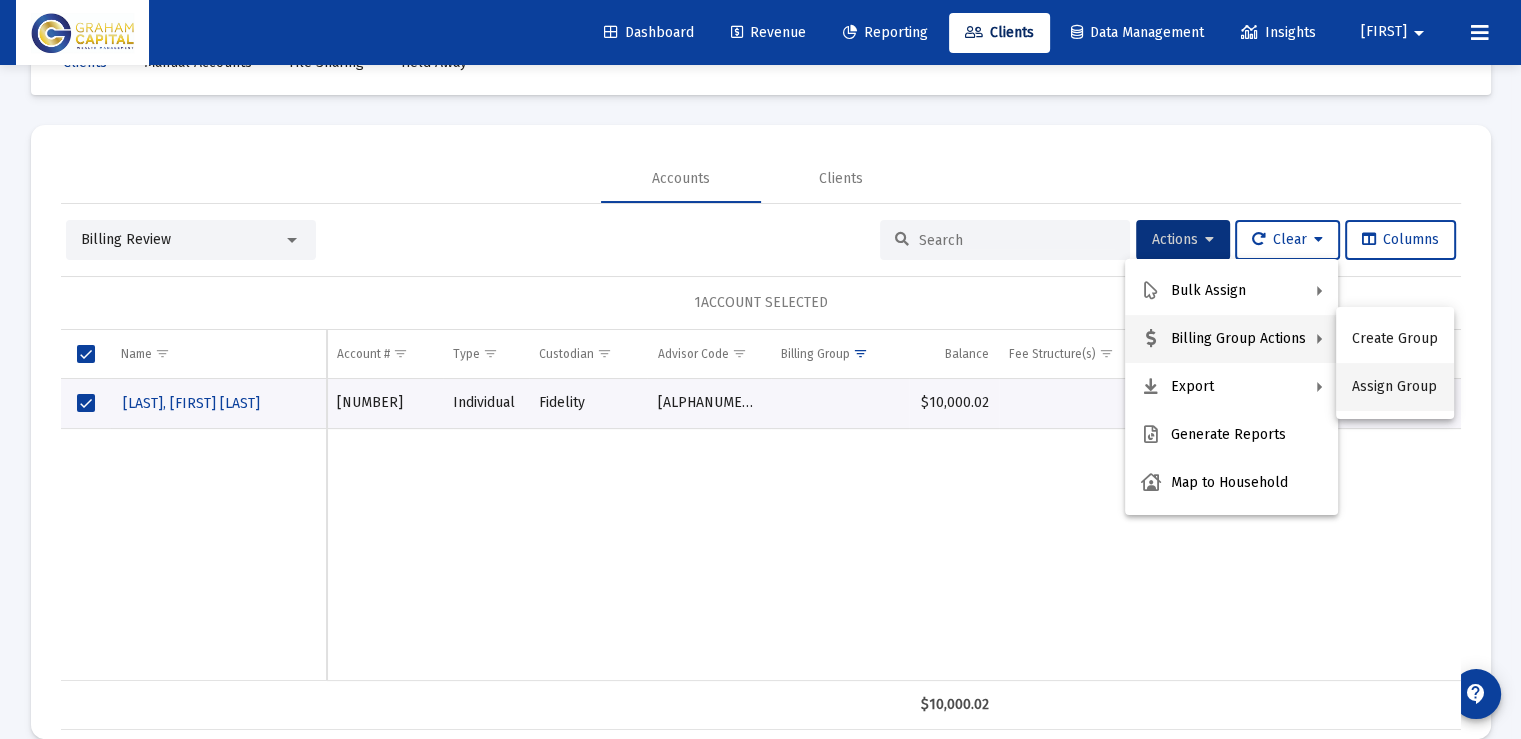 click on "Assign Group" at bounding box center [1395, 387] 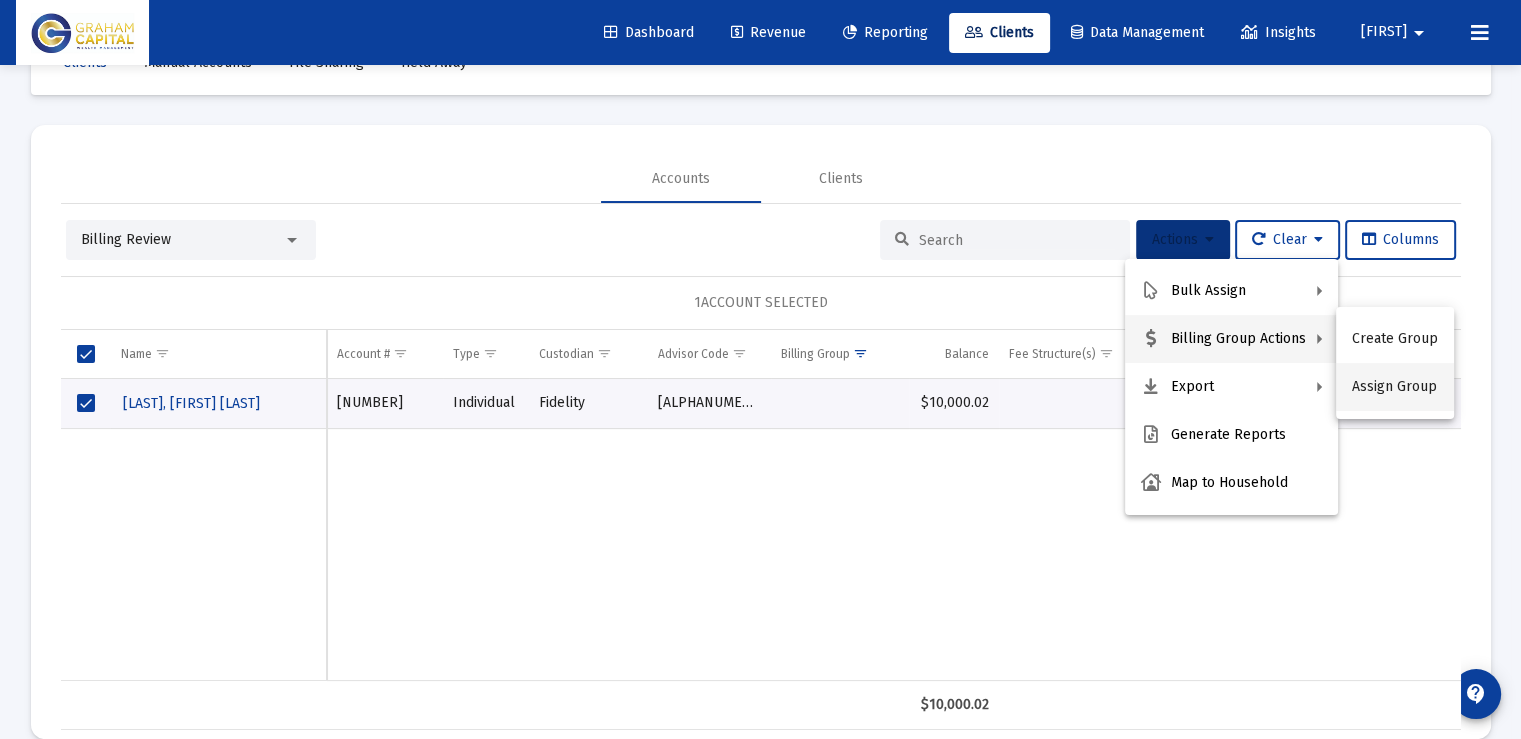 scroll, scrollTop: 0, scrollLeft: 0, axis: both 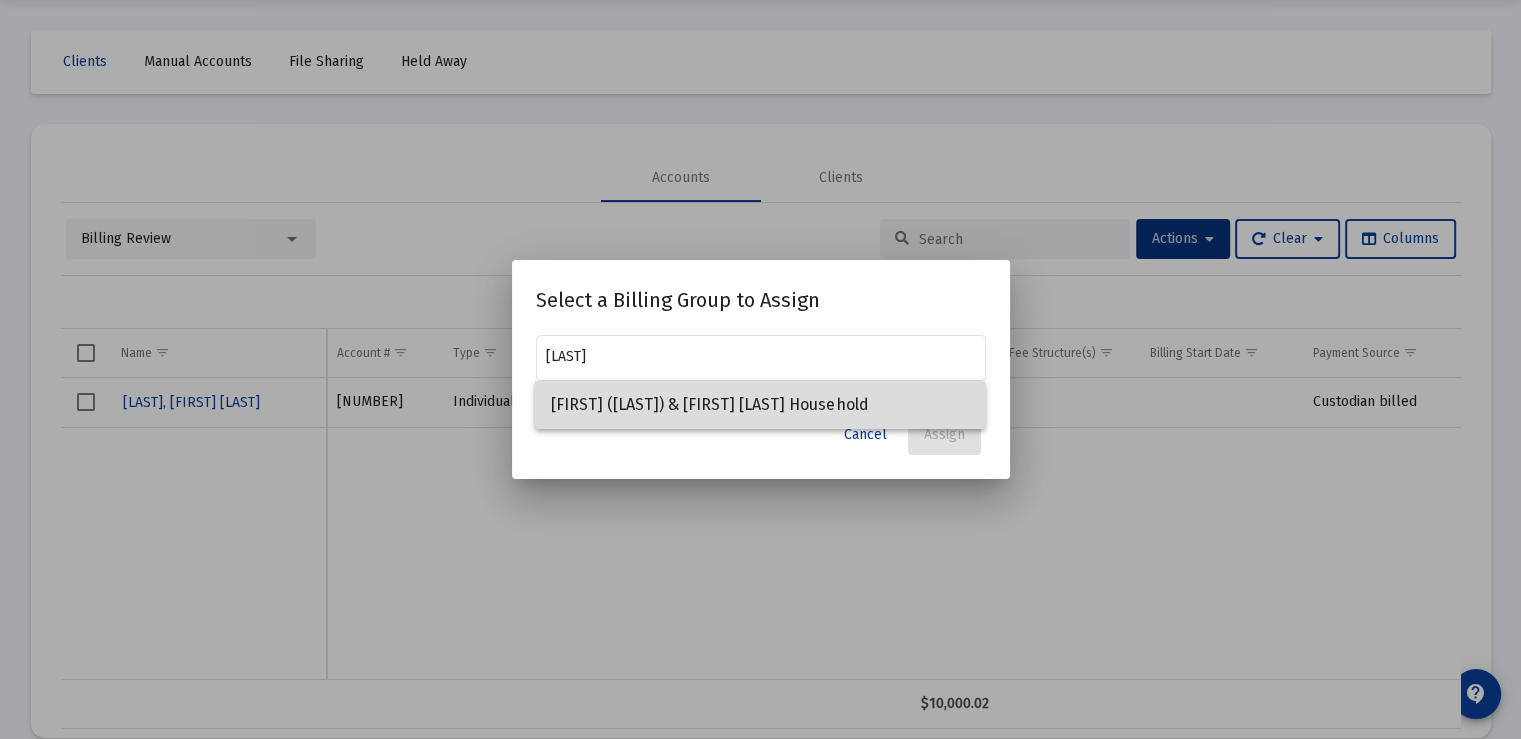 click on "[FIRST] ([LAST]) & [FIRST] [LAST] Household" at bounding box center [760, 405] 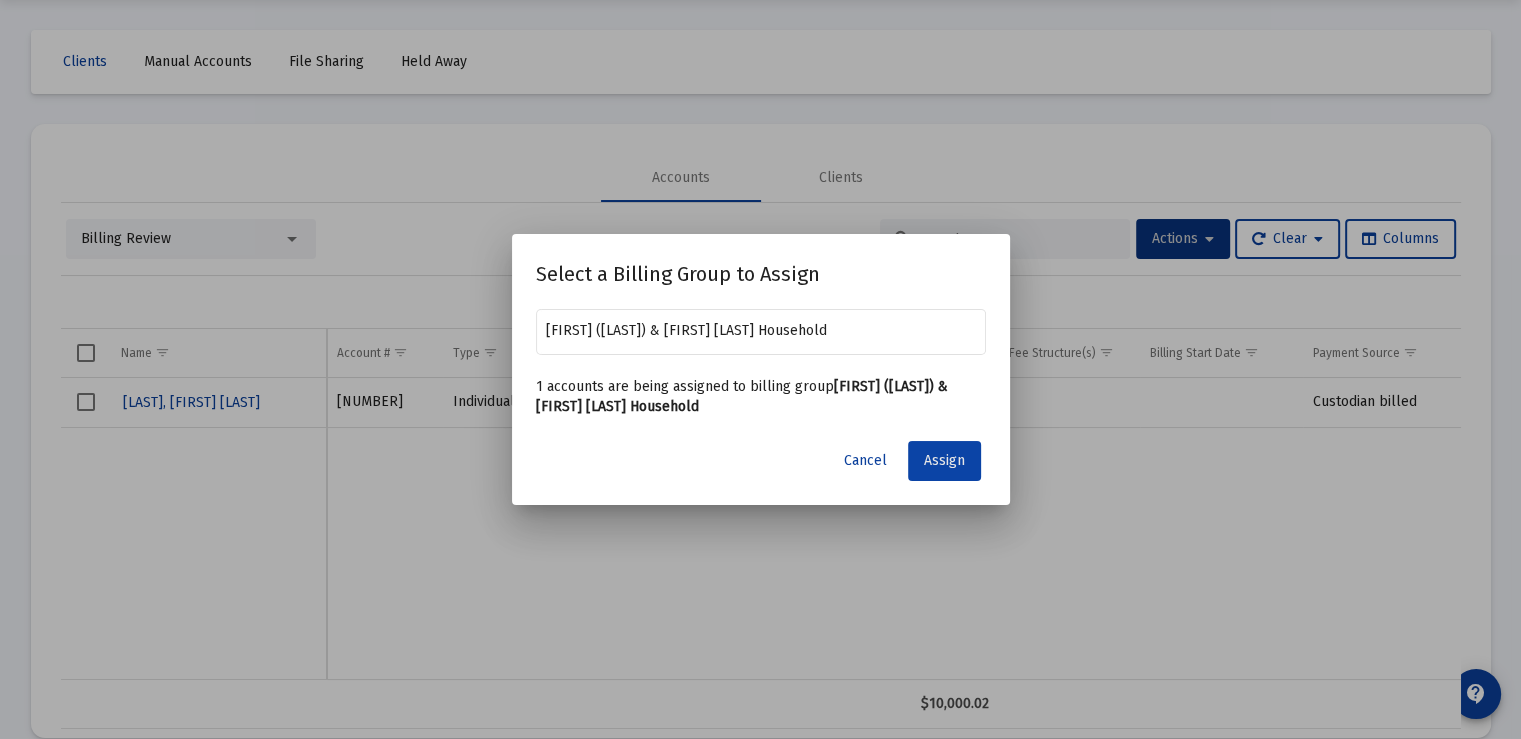 click on "Assign" at bounding box center (944, 460) 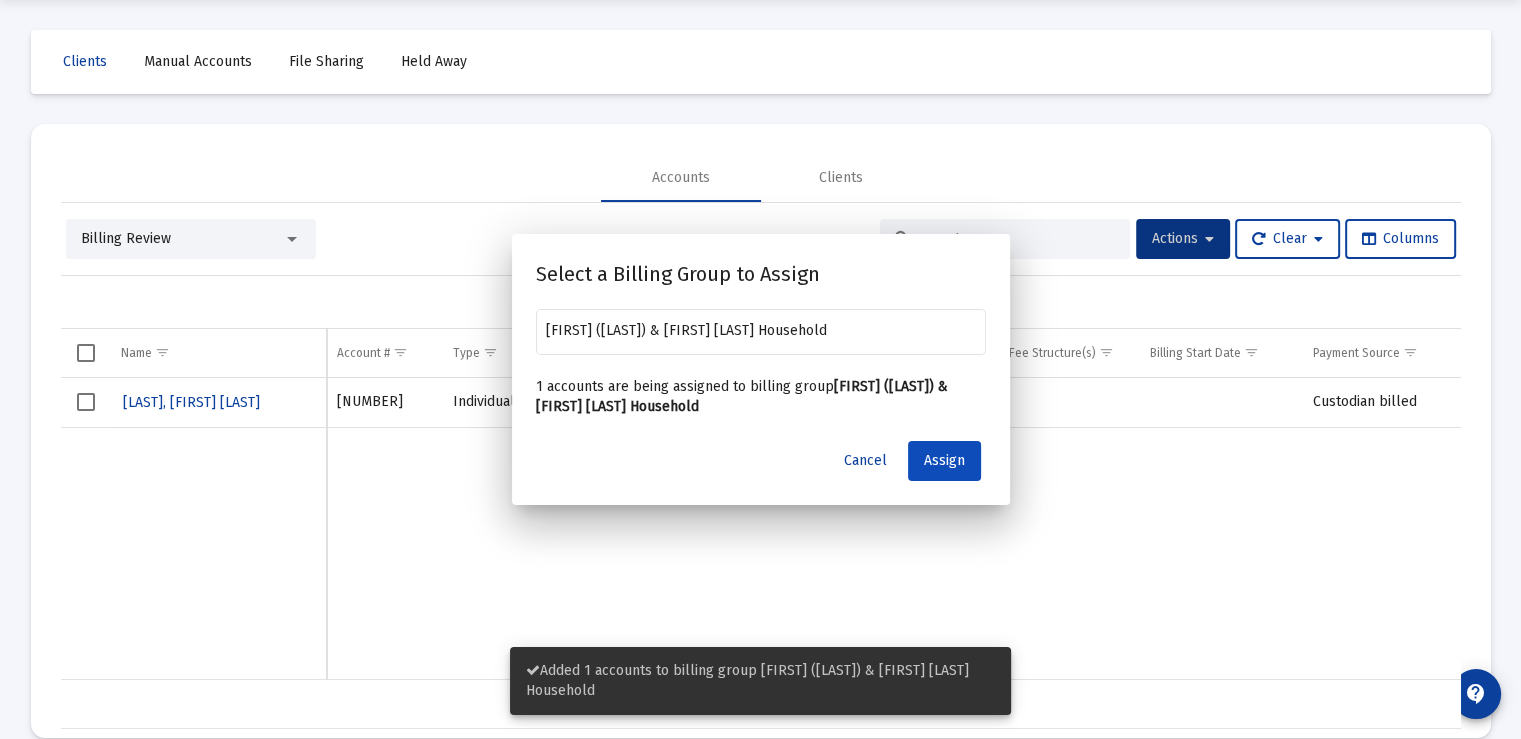 scroll, scrollTop: 64, scrollLeft: 0, axis: vertical 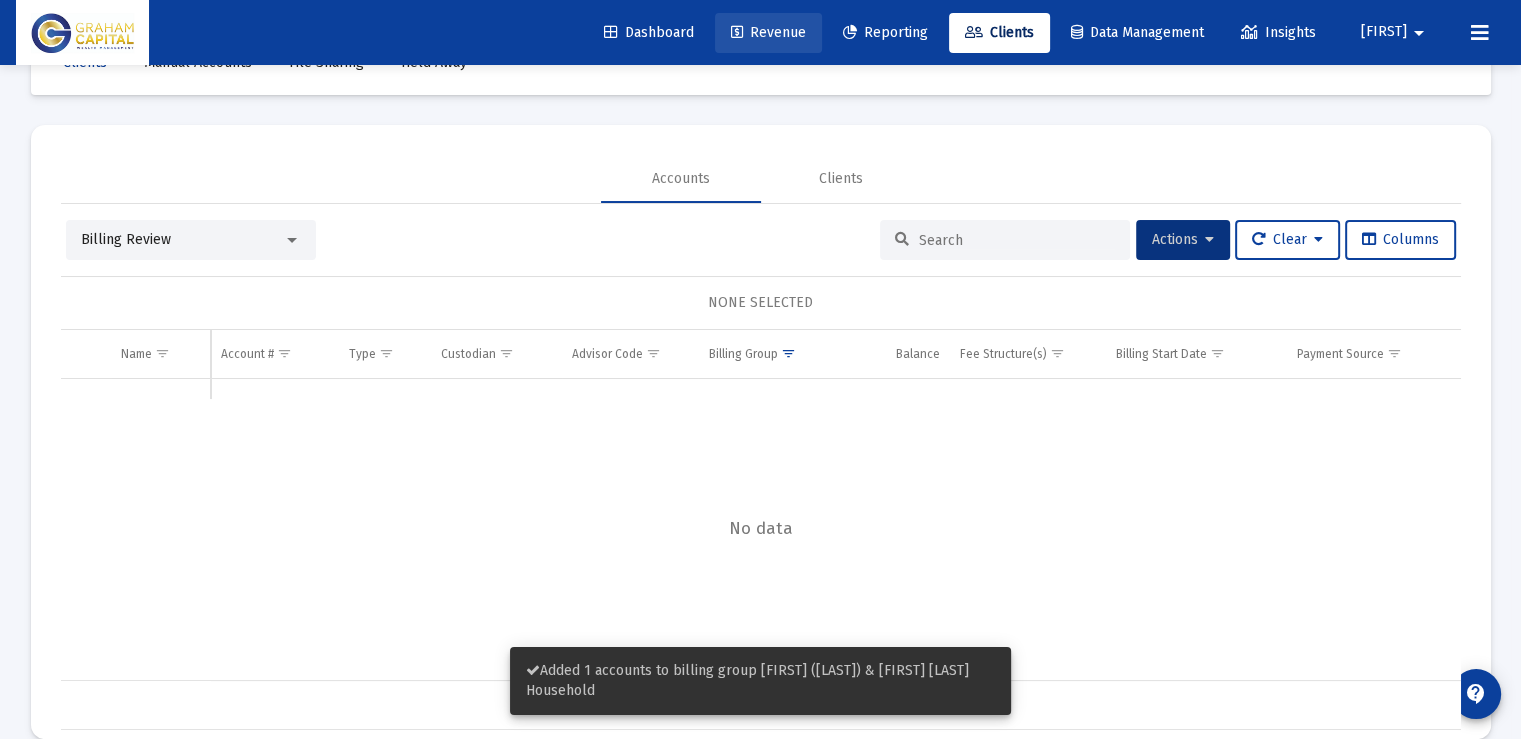 click on "Revenue" 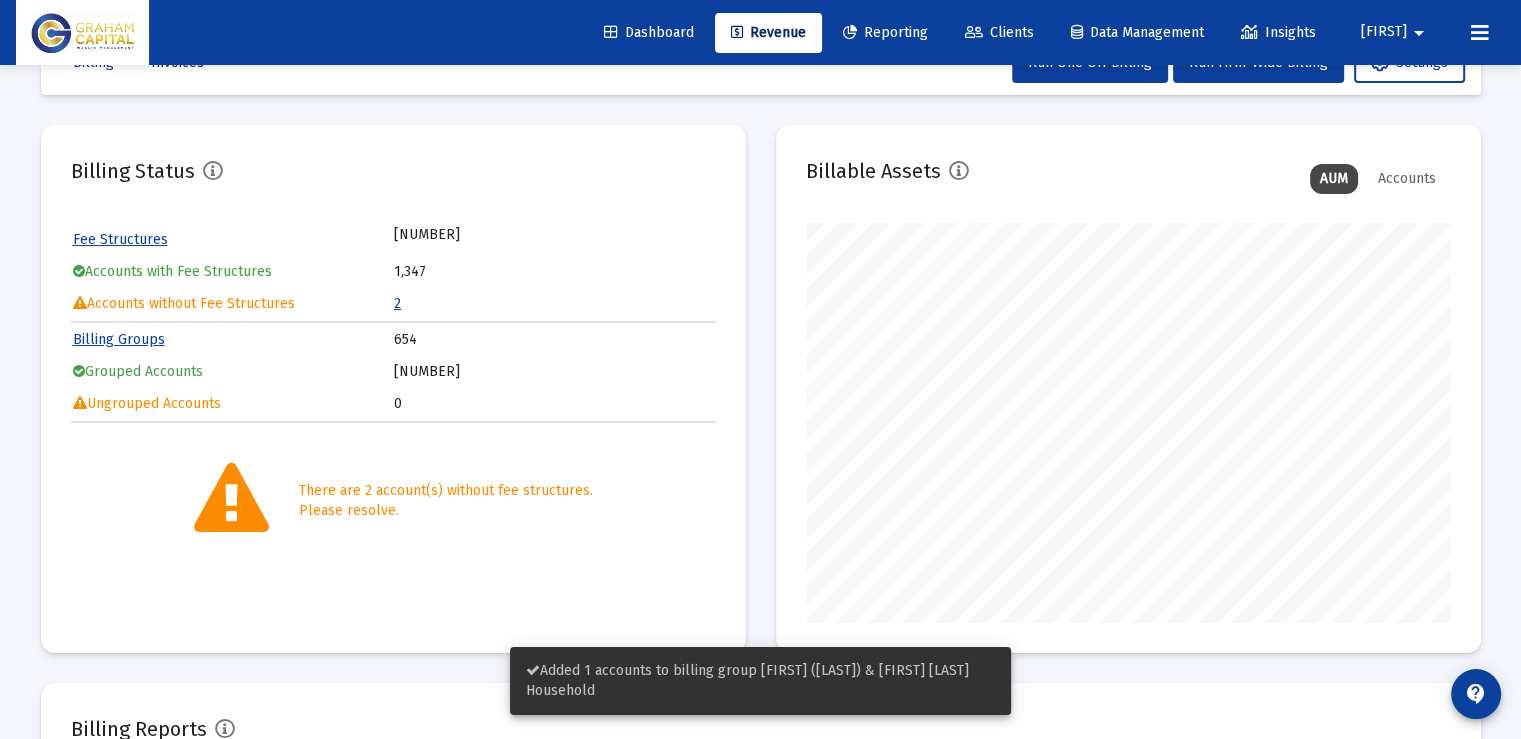 scroll, scrollTop: 999600, scrollLeft: 999355, axis: both 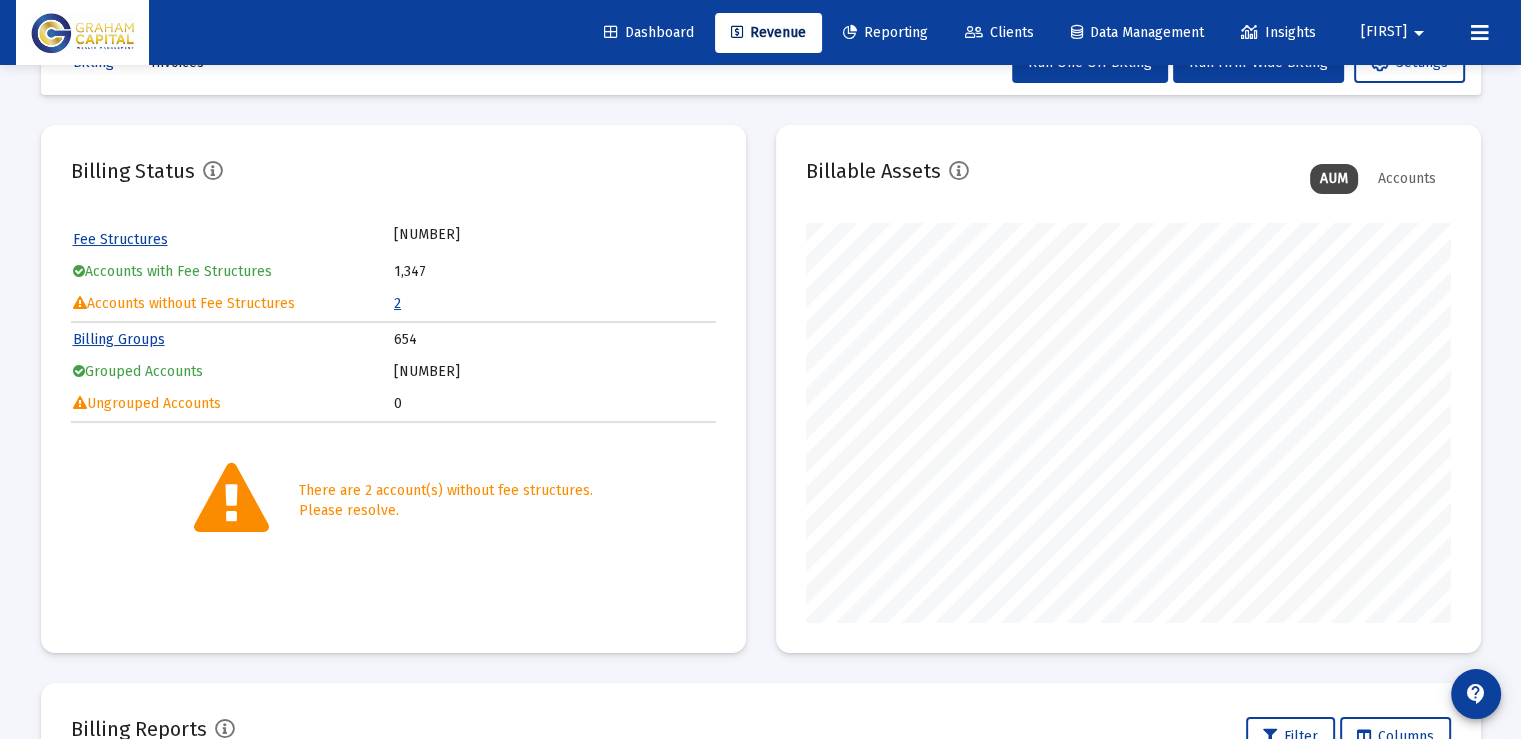 click on "2" 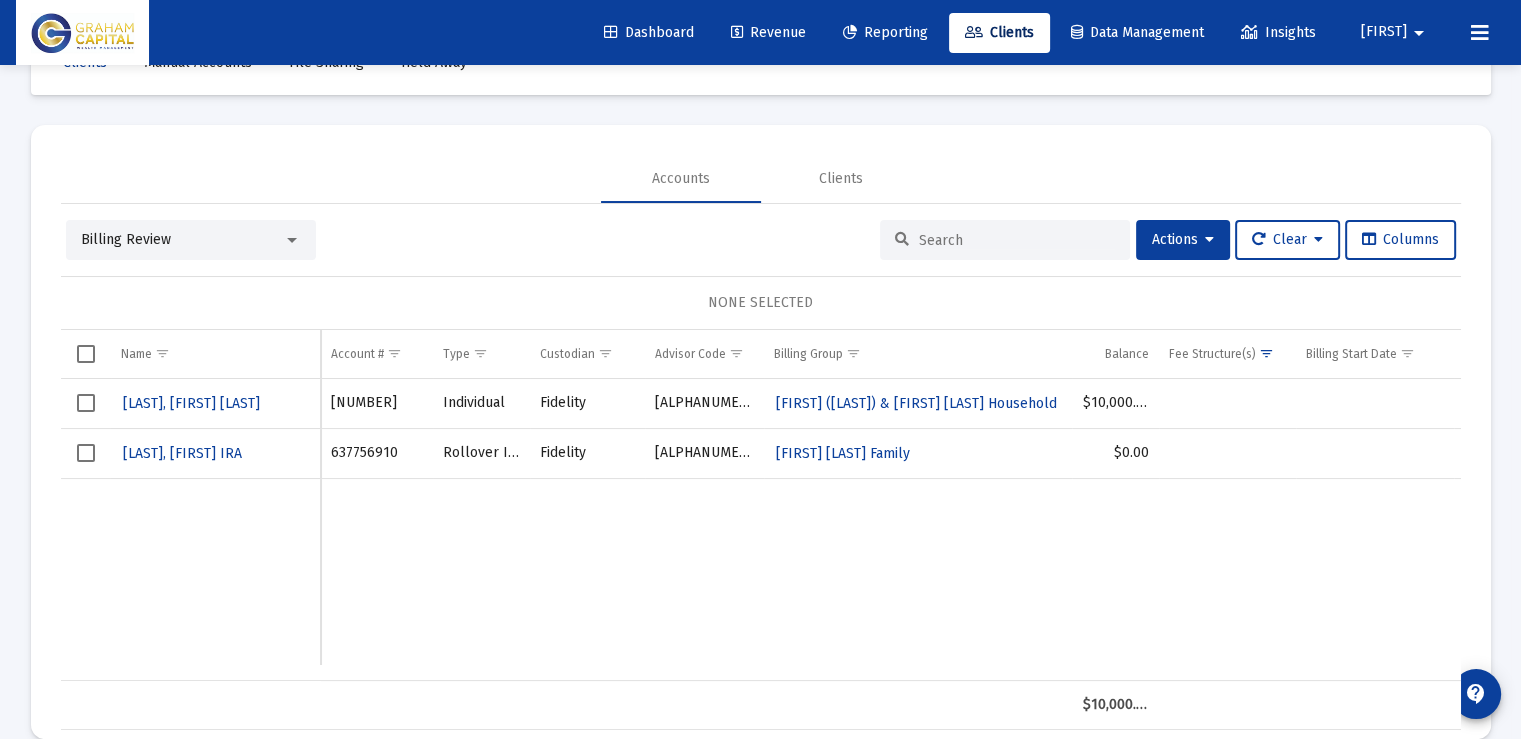 click at bounding box center (86, 403) 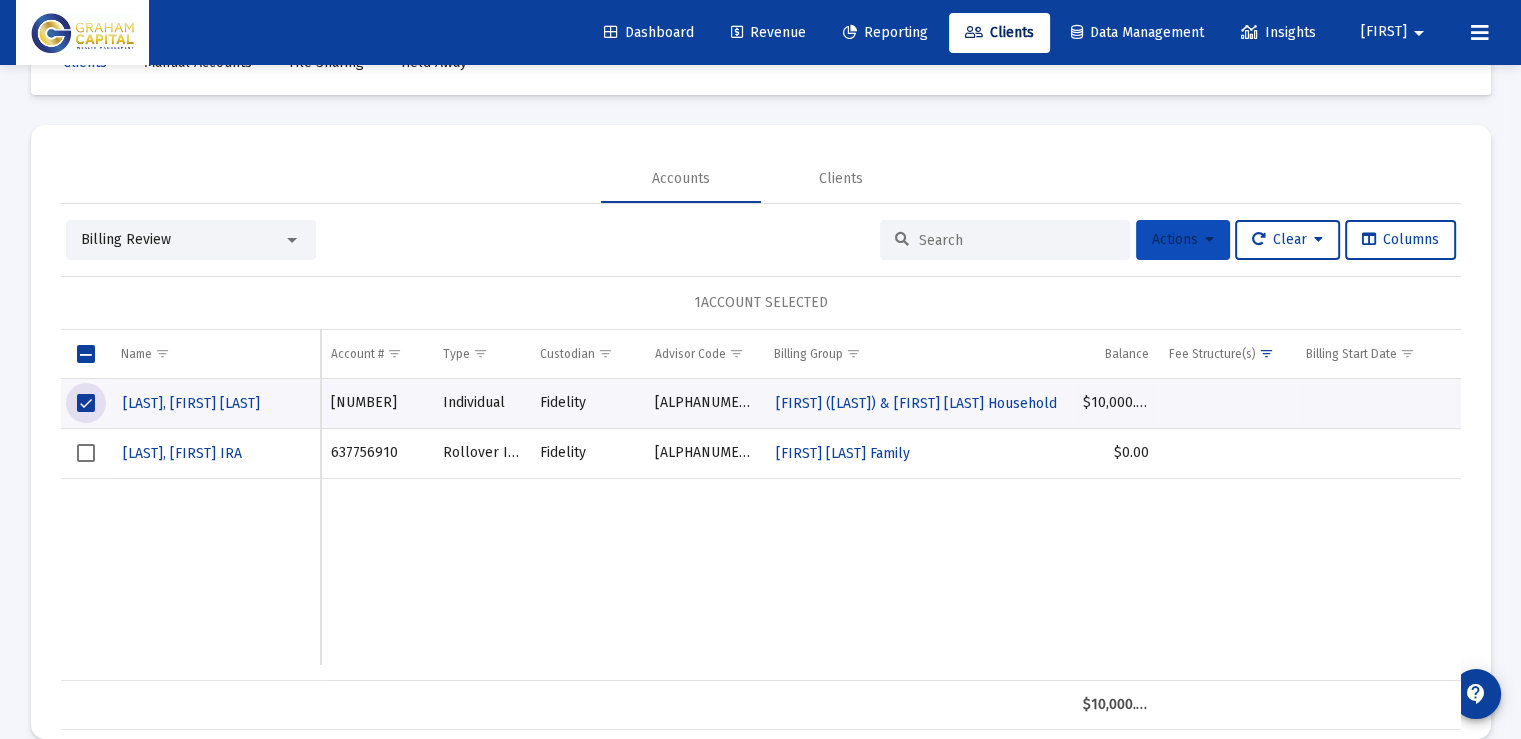 click on "Actions" at bounding box center (1183, 239) 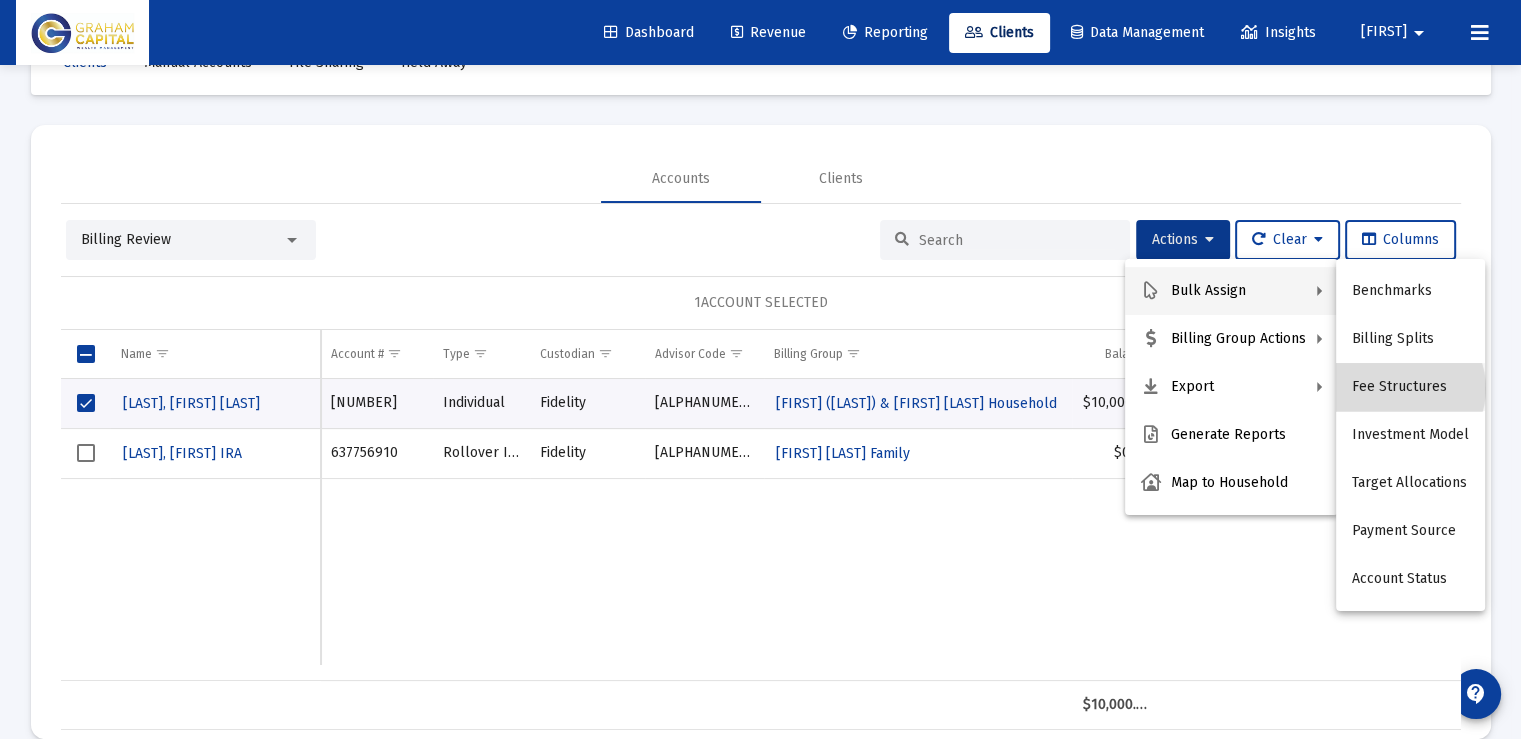 click on "Fee Structures" at bounding box center [1410, 387] 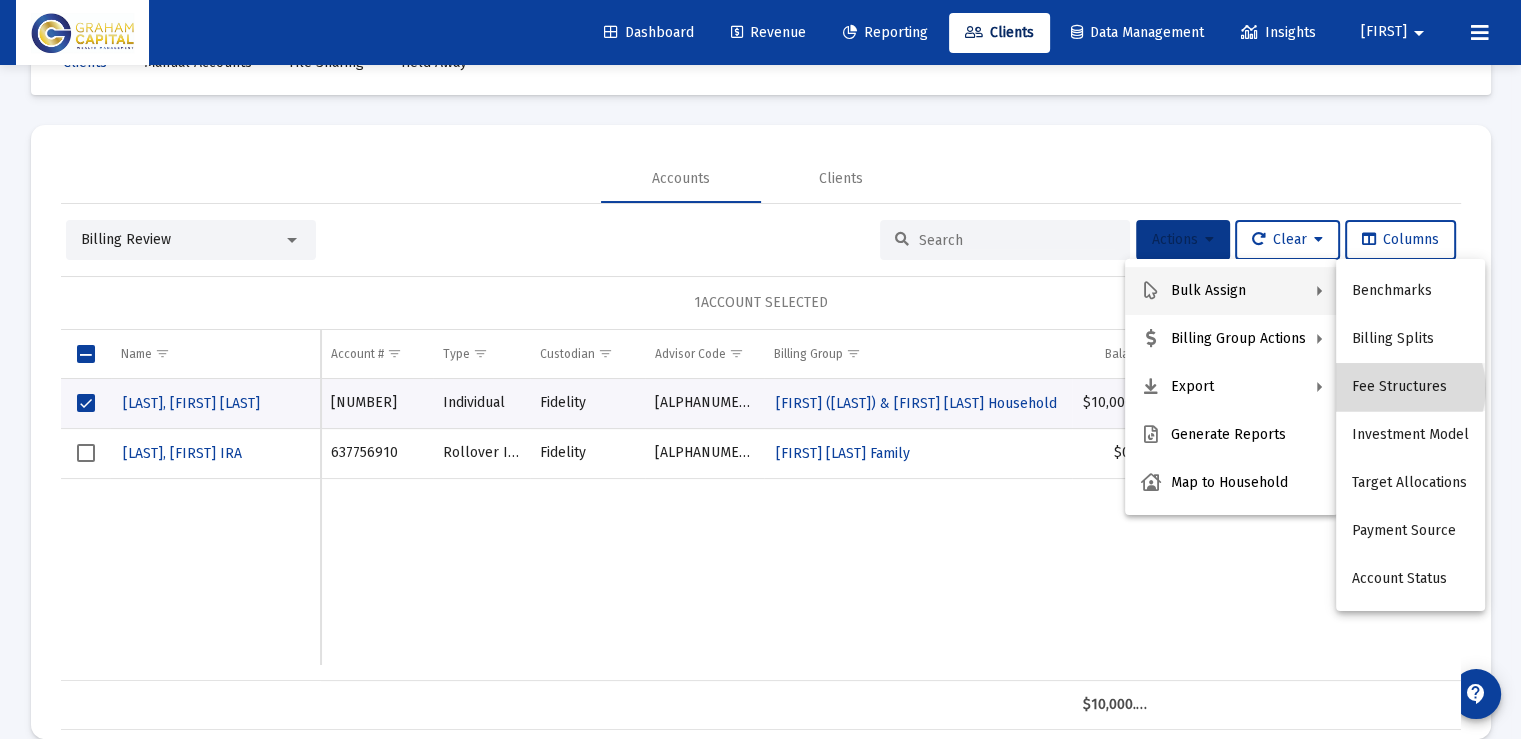 scroll, scrollTop: 0, scrollLeft: 0, axis: both 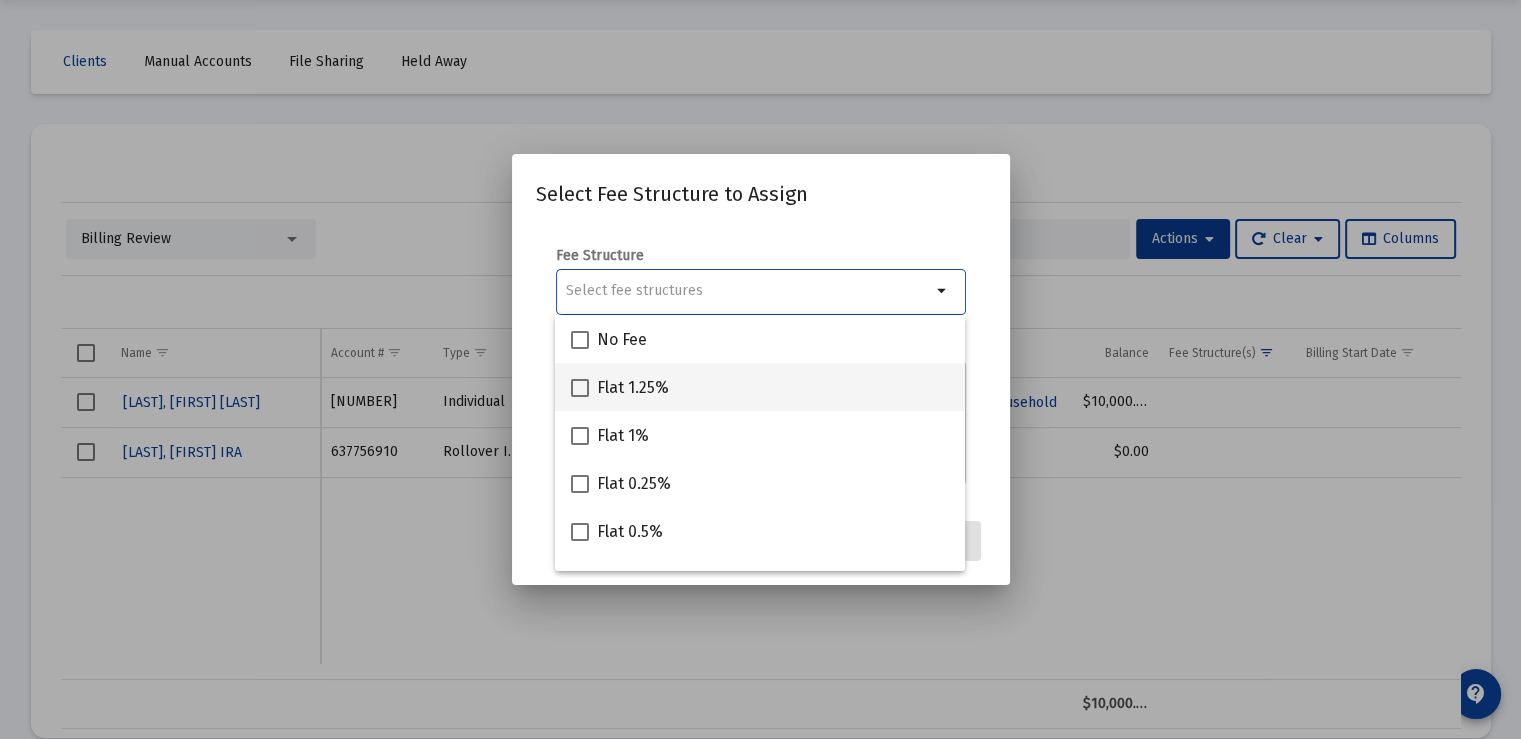 click on "Flat 1.25%" at bounding box center (760, 387) 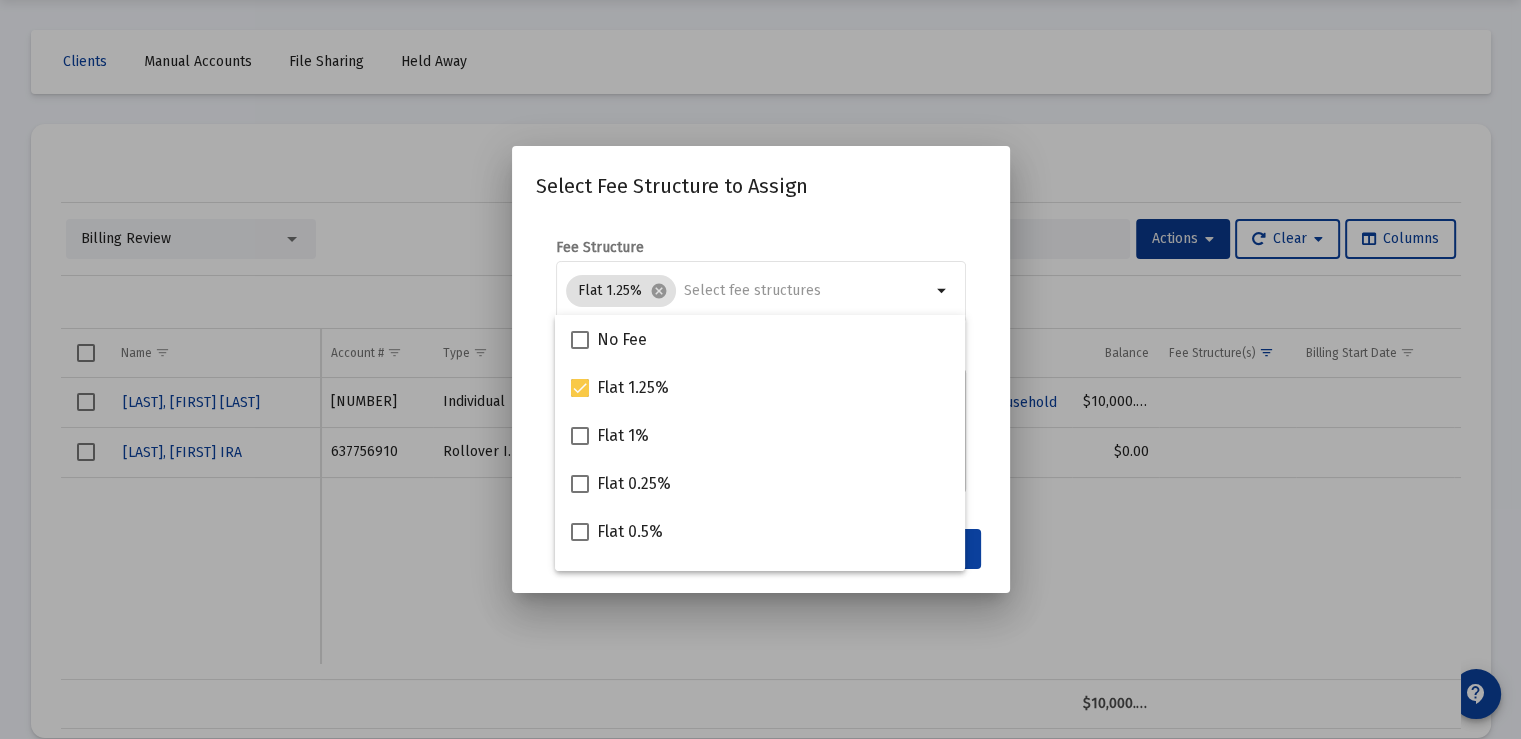click on "Select Fee Structure to Assign Fee Structure  Flat [NUMBER]%  cancel arrow_drop_down Notes  You are assigning  [NUMBER] account  to the selected fee structure.   Existing assignments within this set of accounts will be overwritten.  Cancel Assign" at bounding box center (761, 369) 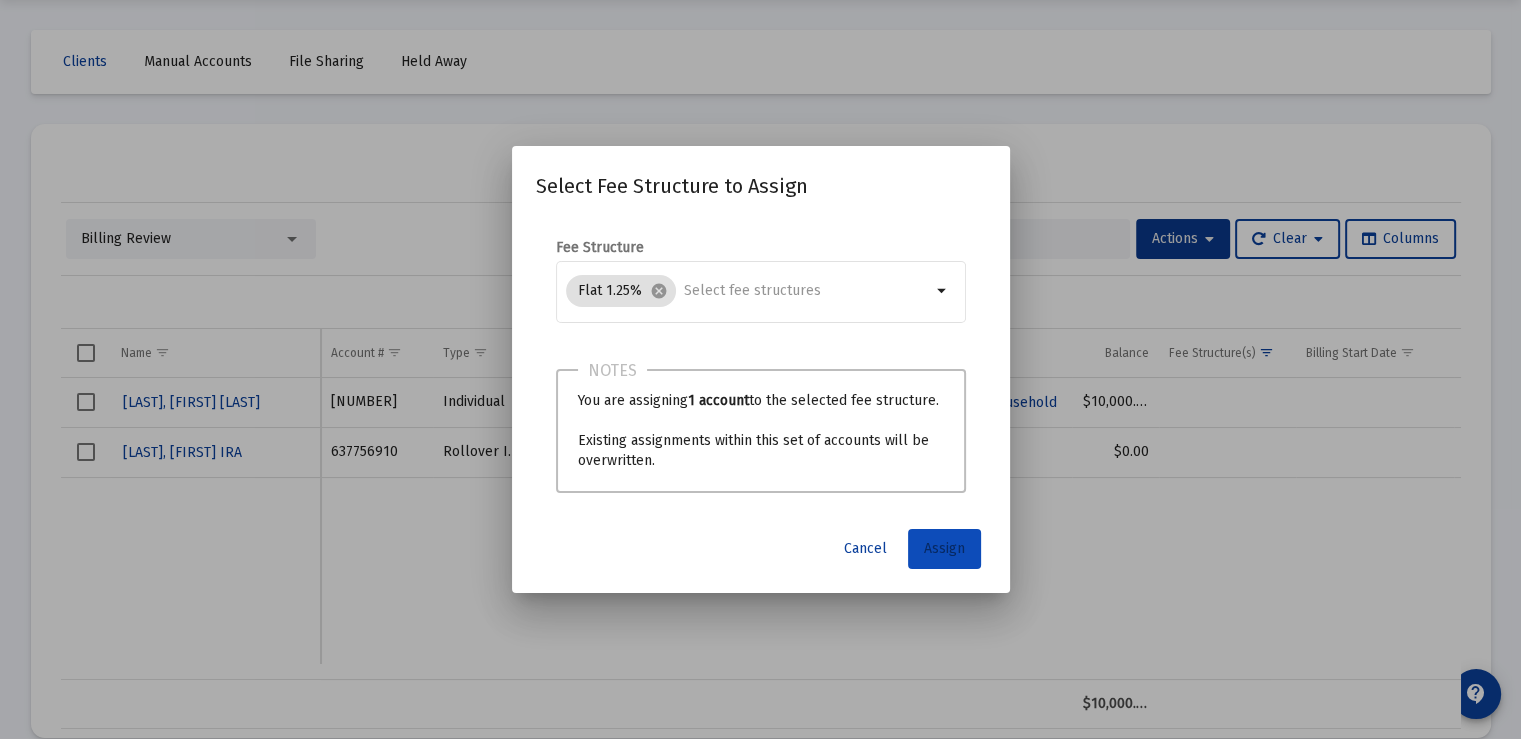 click on "Assign" at bounding box center (944, 548) 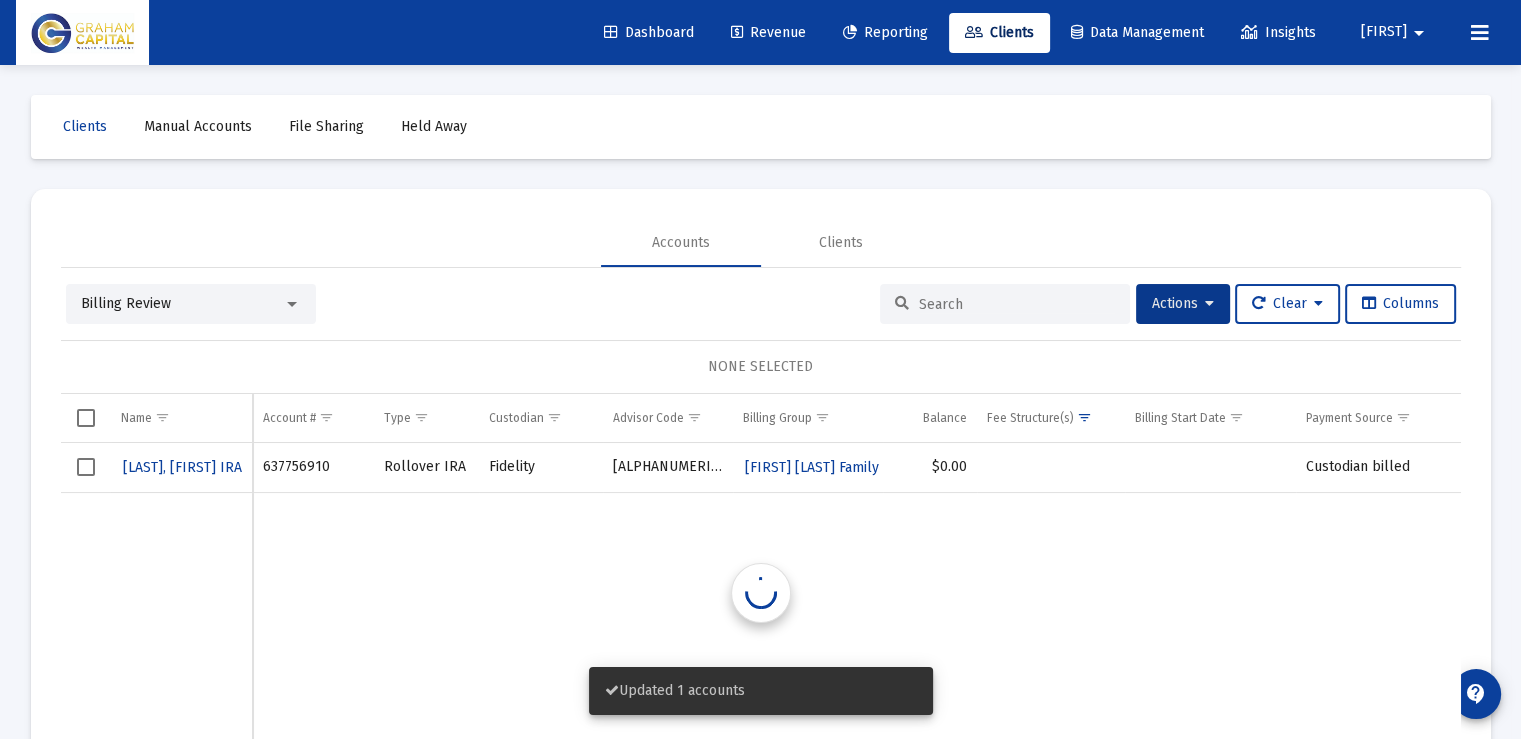 scroll, scrollTop: 64, scrollLeft: 0, axis: vertical 